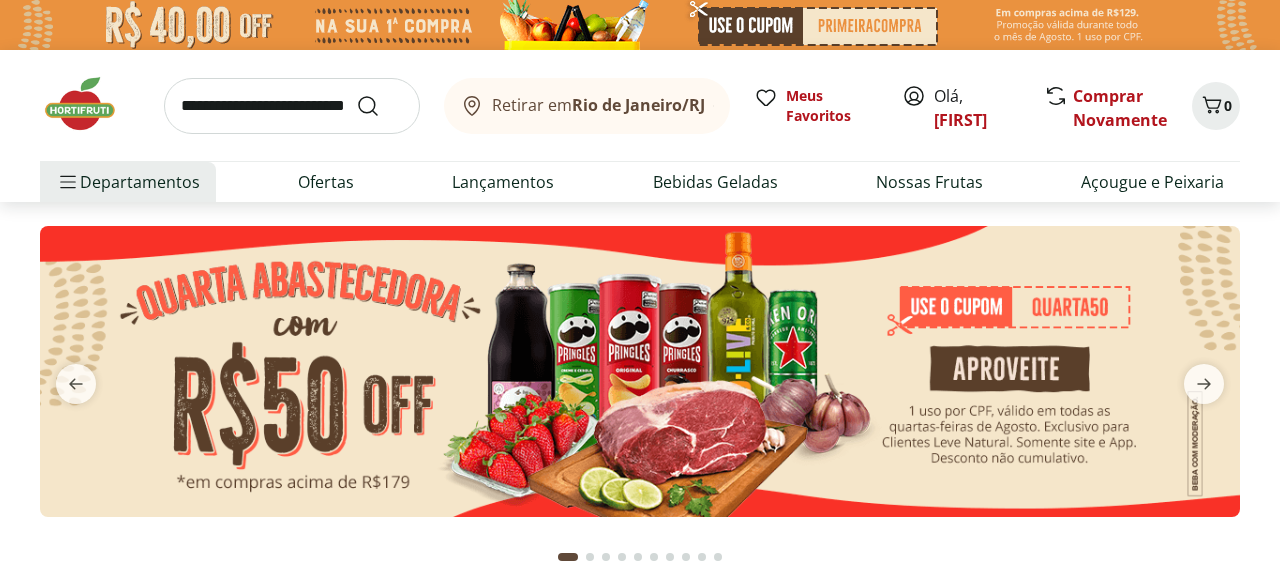 scroll, scrollTop: 0, scrollLeft: 0, axis: both 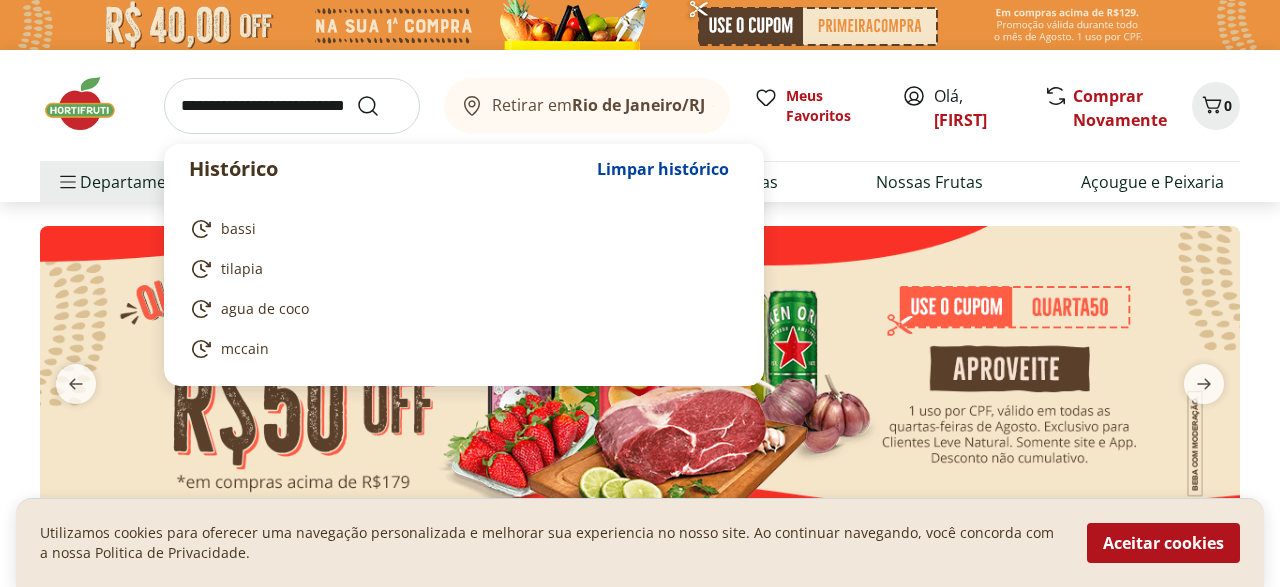 click at bounding box center (292, 106) 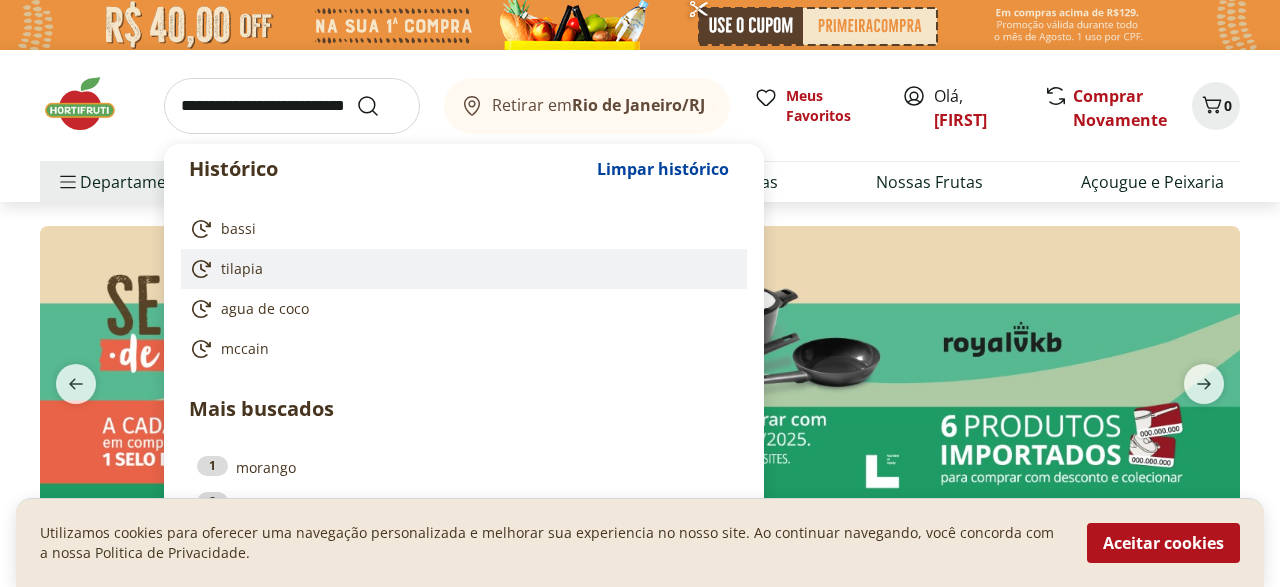 click on "tilapia" at bounding box center [242, 269] 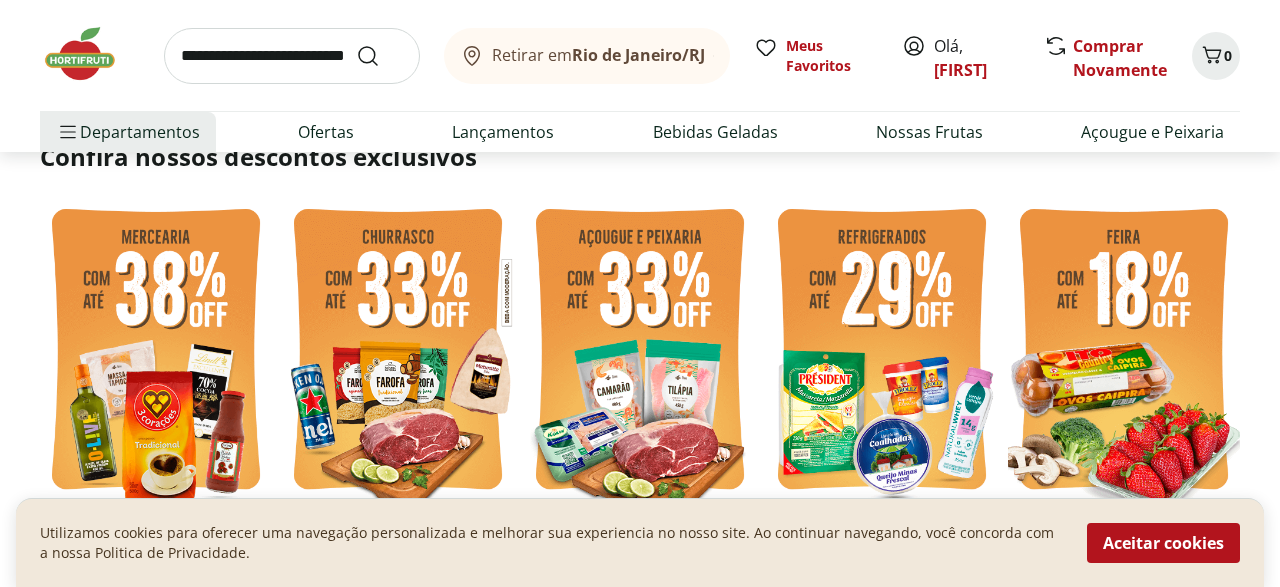 scroll, scrollTop: 516, scrollLeft: 0, axis: vertical 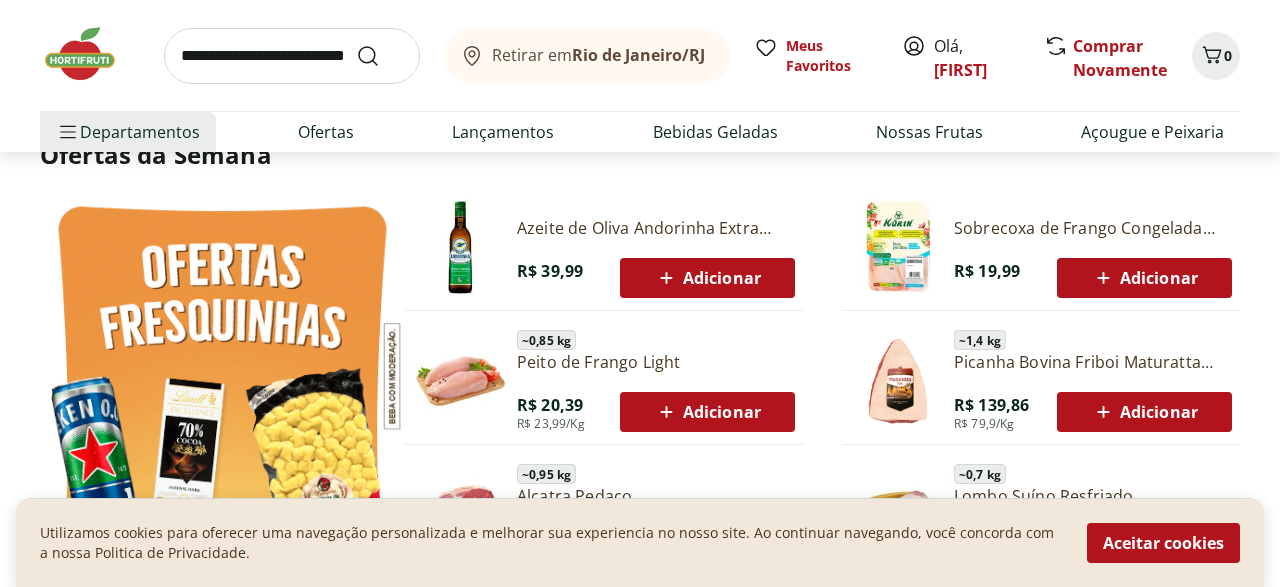 click 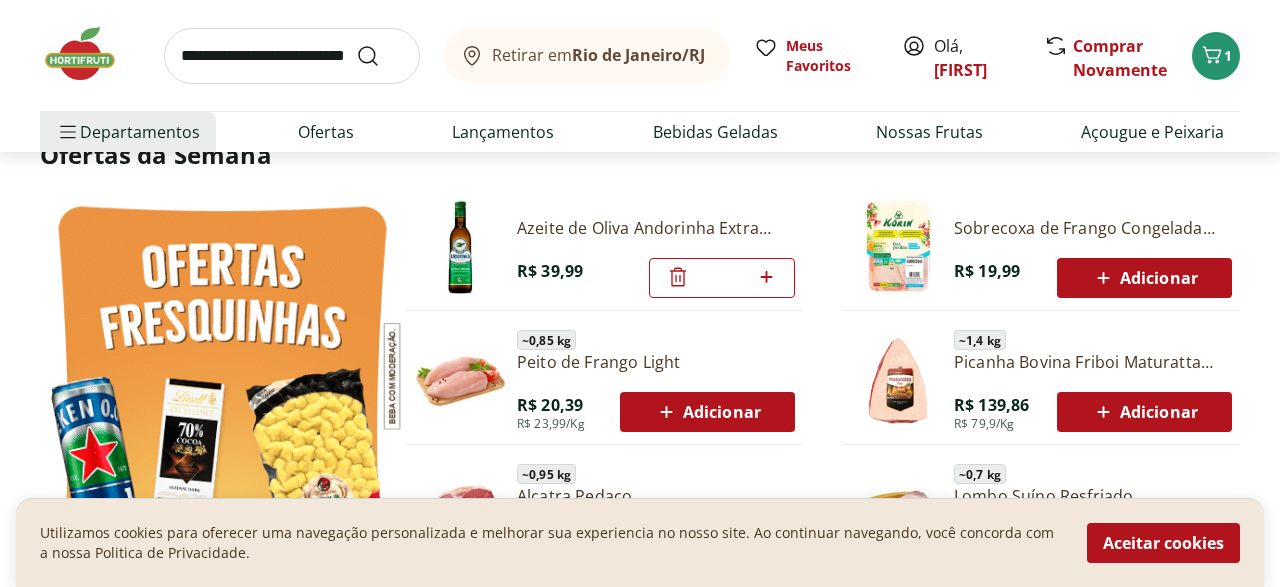 type on "*" 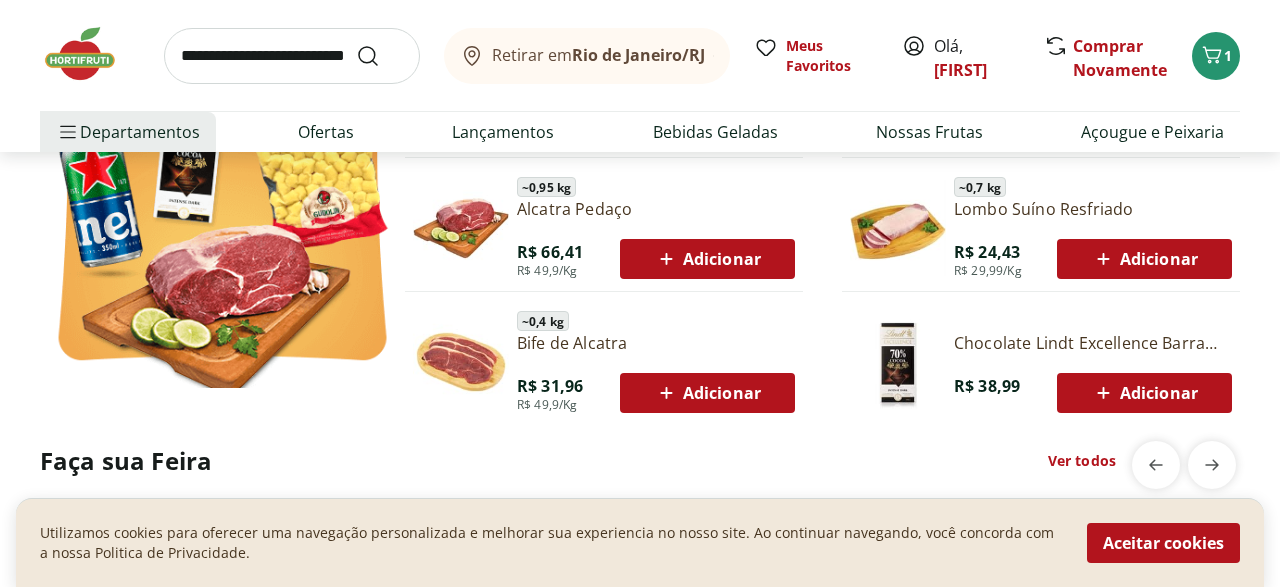 scroll, scrollTop: 1244, scrollLeft: 0, axis: vertical 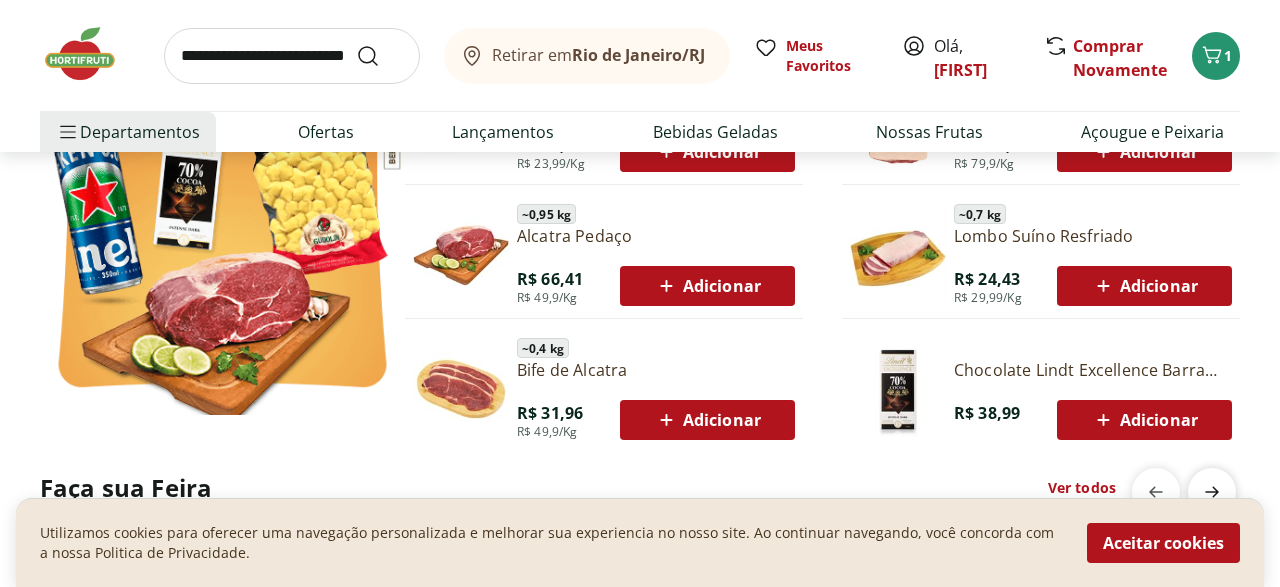 click 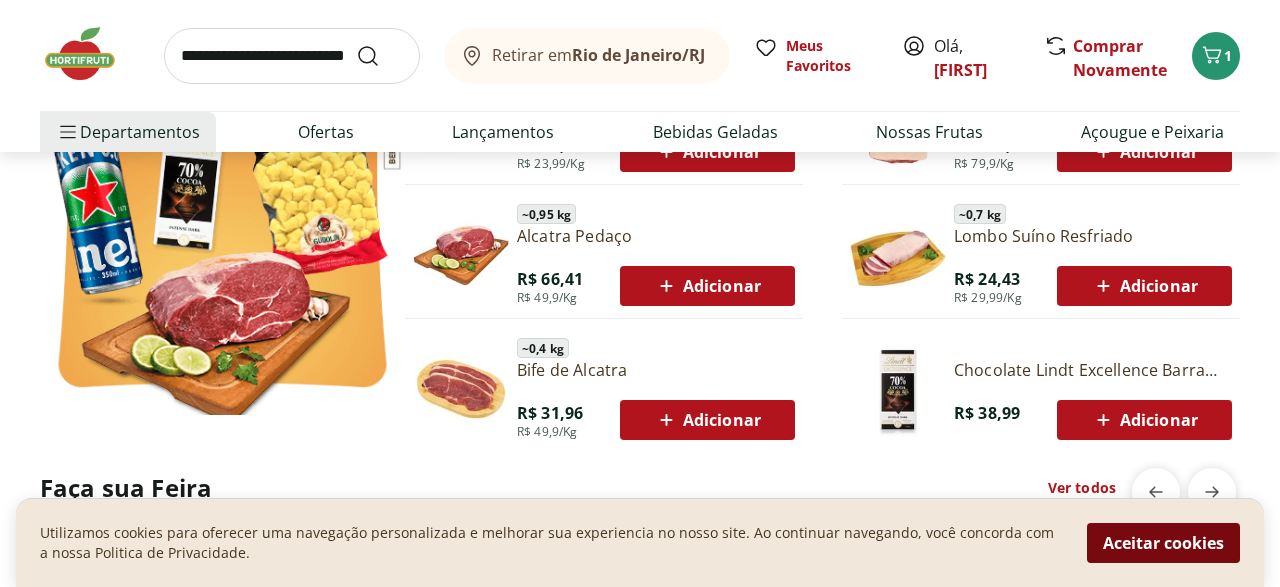 scroll, scrollTop: 0, scrollLeft: 1208, axis: horizontal 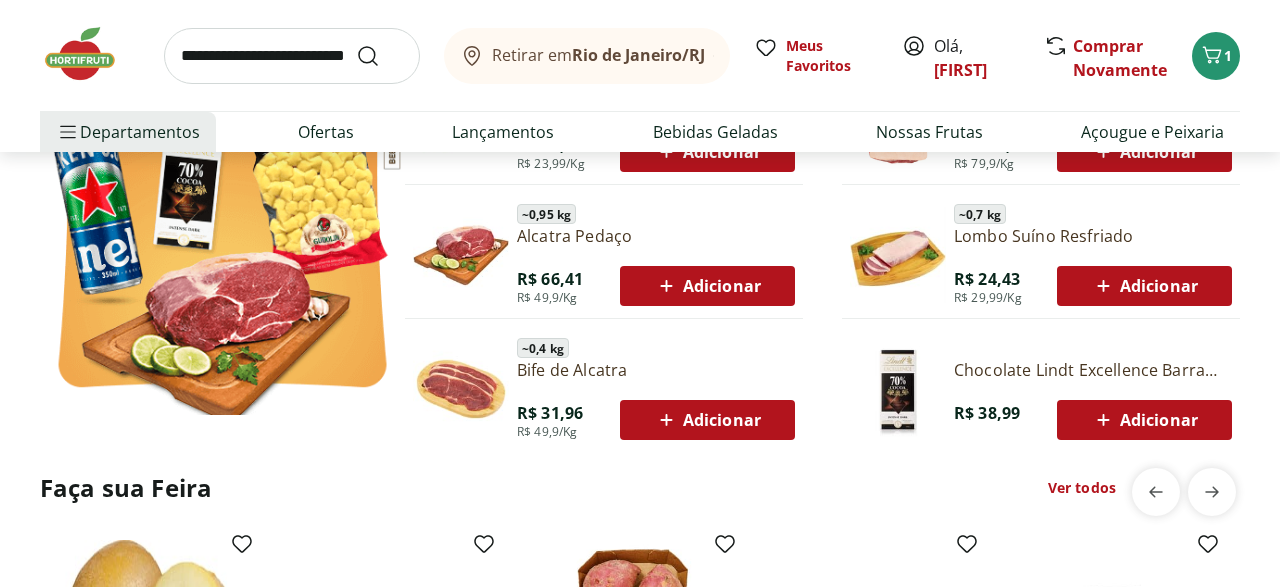 click on "Ver todos" at bounding box center (1082, 488) 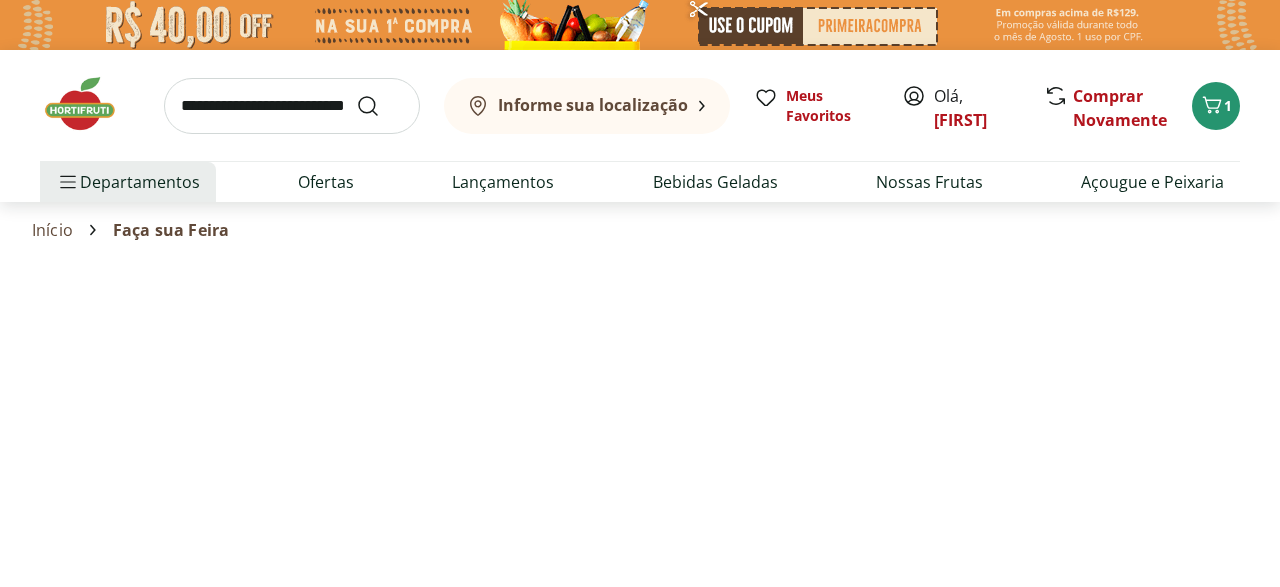 select on "**********" 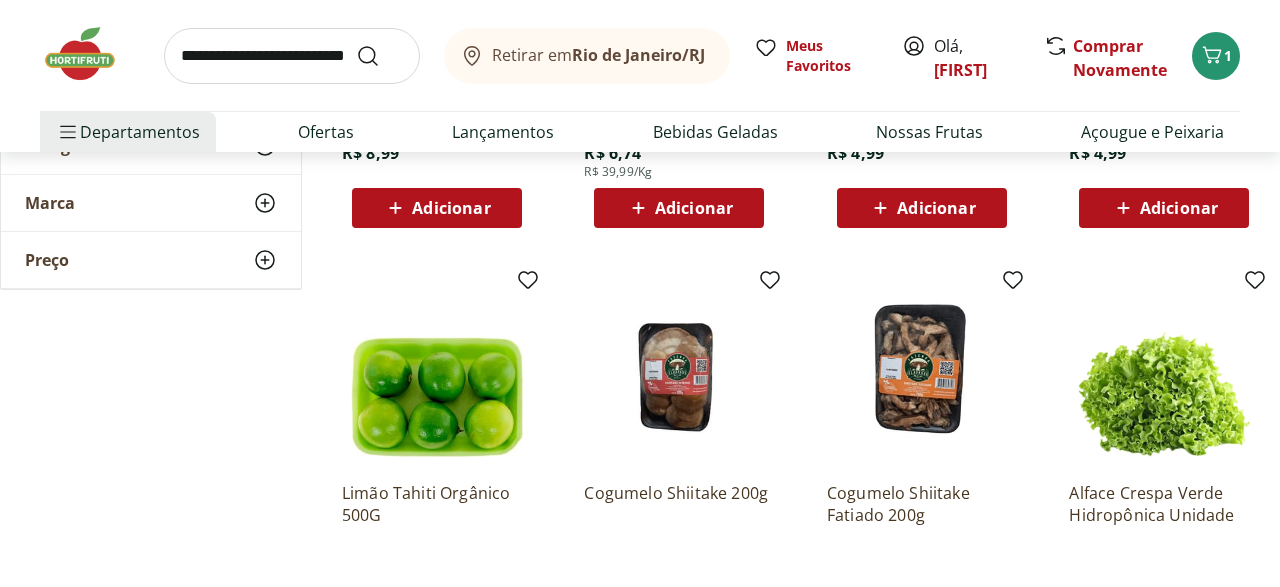 scroll, scrollTop: 1354, scrollLeft: 0, axis: vertical 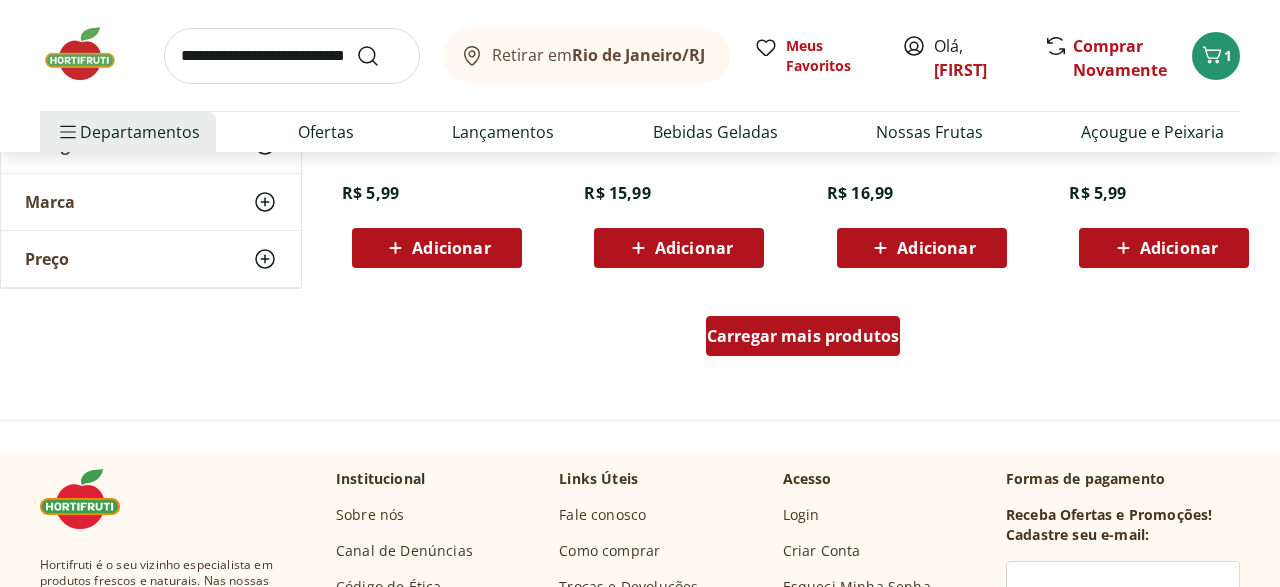 click on "Carregar mais produtos" at bounding box center [803, 336] 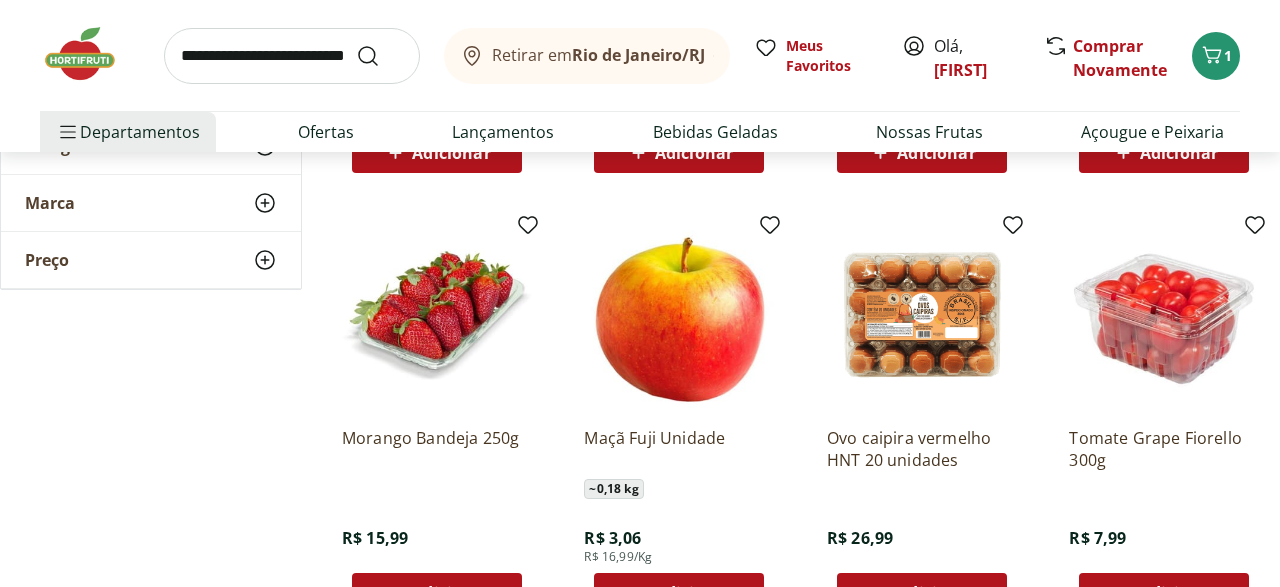 scroll, scrollTop: 2714, scrollLeft: 0, axis: vertical 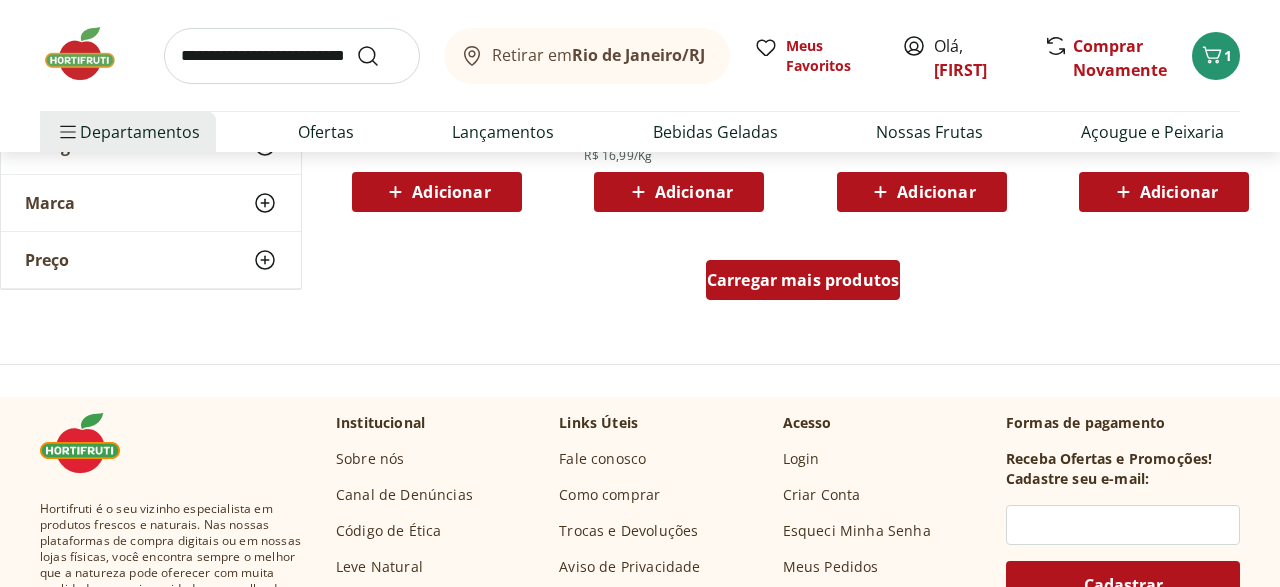 click on "Carregar mais produtos" at bounding box center (803, 280) 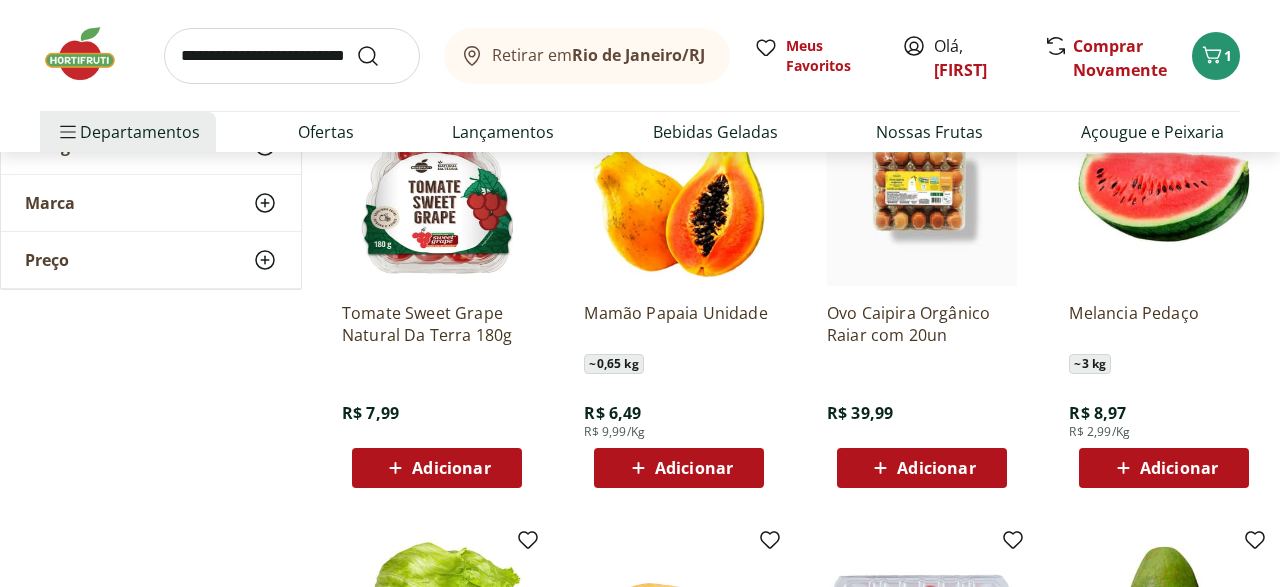 scroll, scrollTop: 2870, scrollLeft: 0, axis: vertical 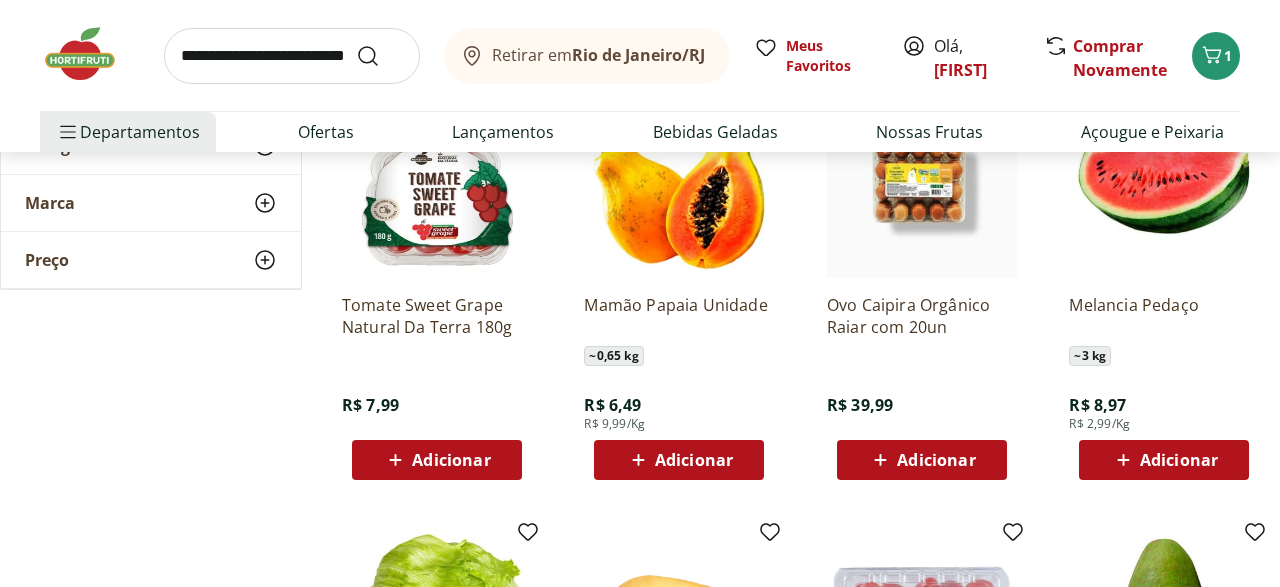 click on "Adicionar" at bounding box center (451, 460) 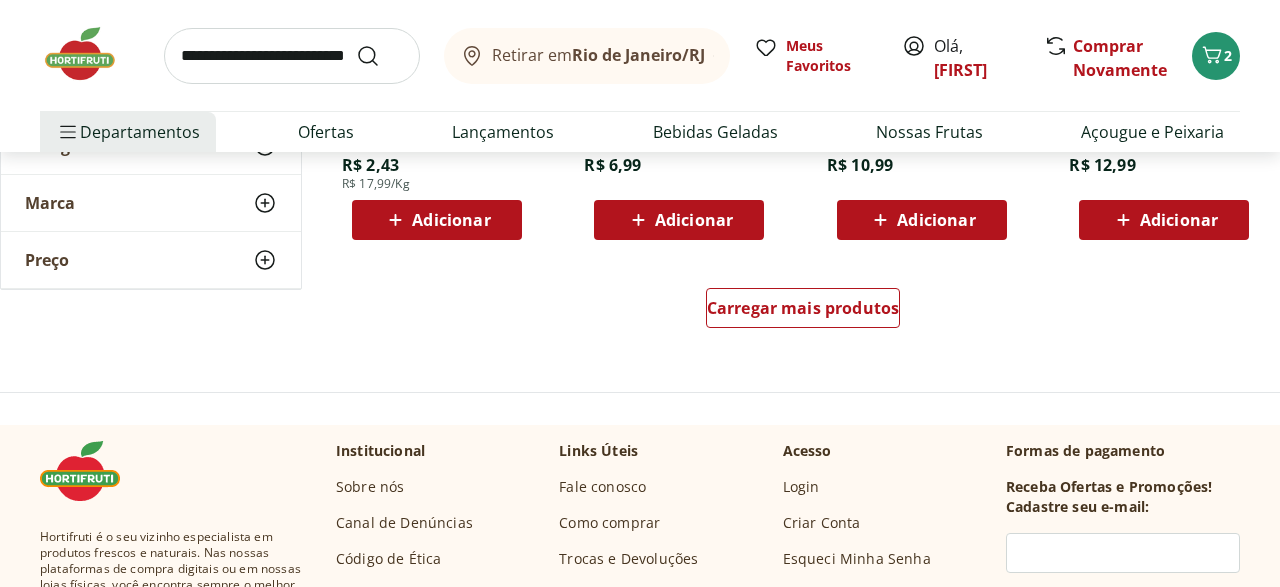 scroll, scrollTop: 4022, scrollLeft: 0, axis: vertical 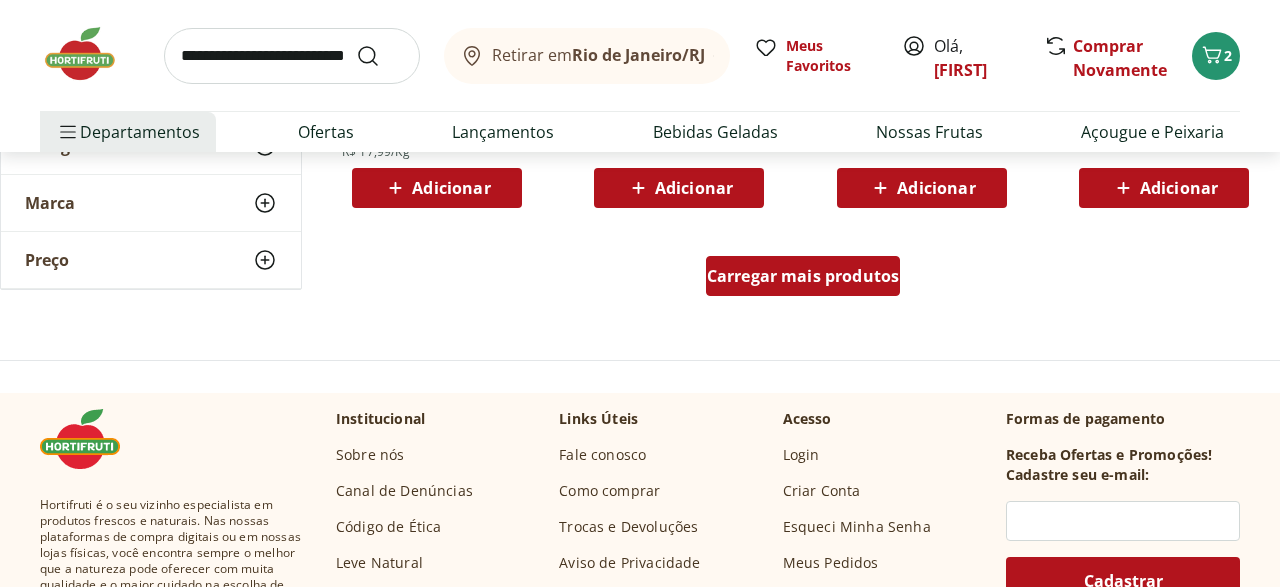 click on "Carregar mais produtos" at bounding box center (803, 280) 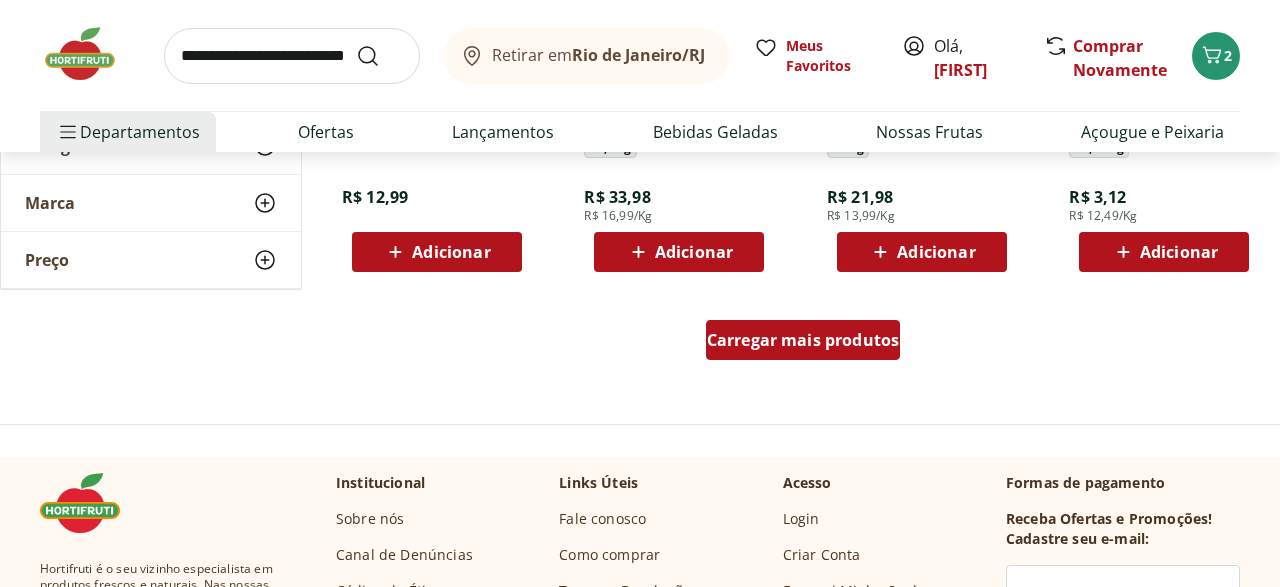 scroll, scrollTop: 5366, scrollLeft: 0, axis: vertical 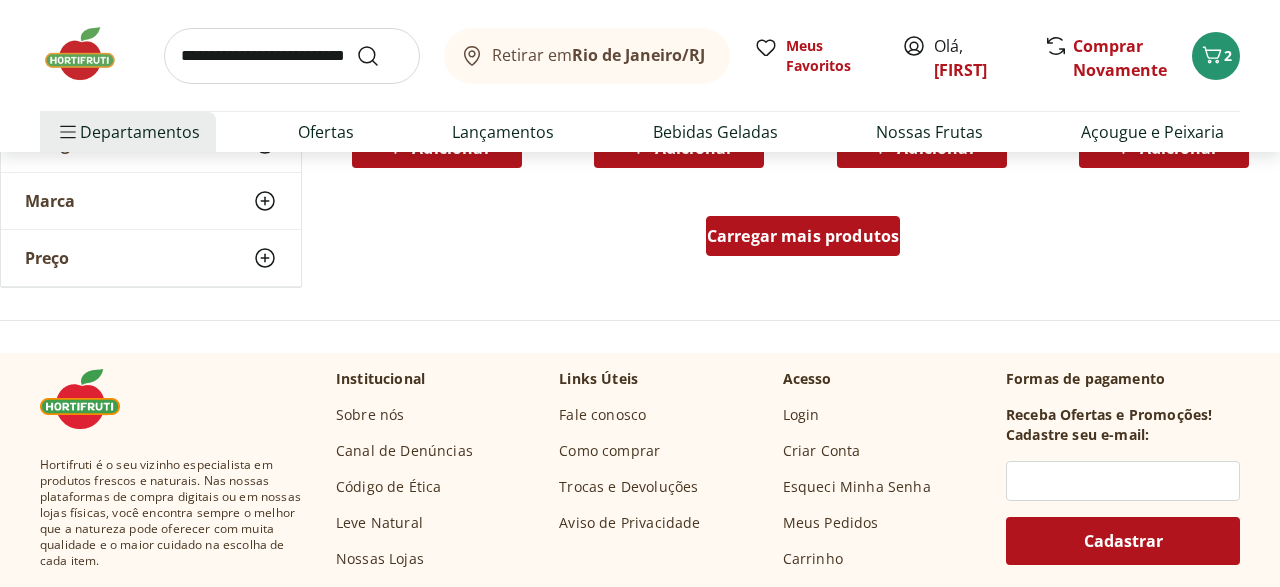 click on "Carregar mais produtos" at bounding box center [803, 236] 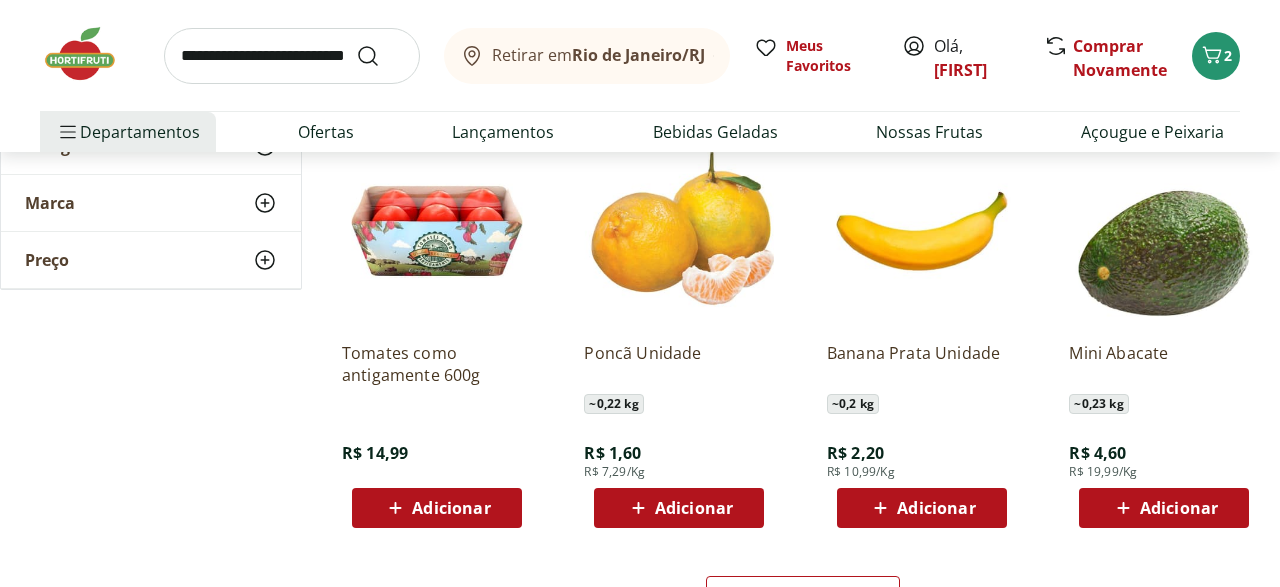 scroll, scrollTop: 6710, scrollLeft: 0, axis: vertical 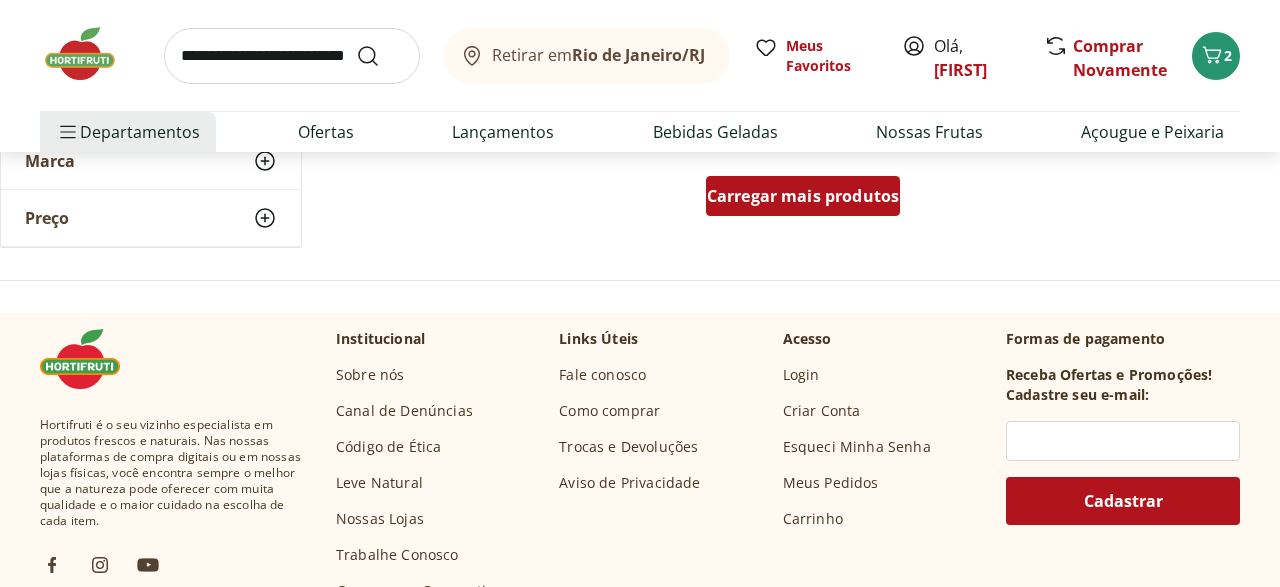 click on "Carregar mais produtos" at bounding box center [803, 196] 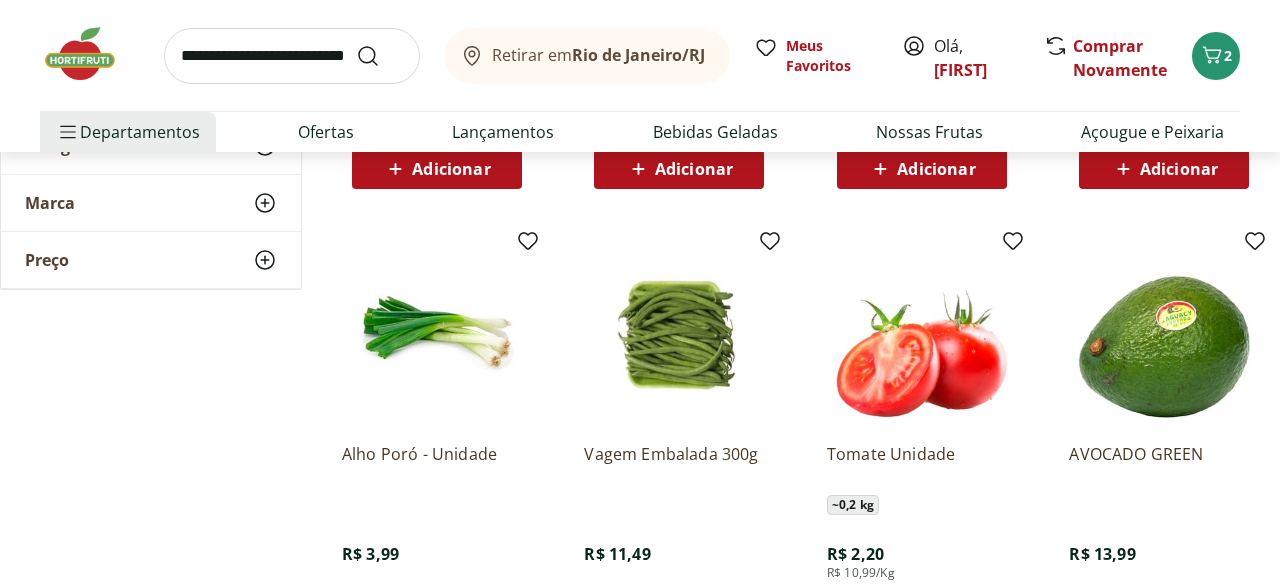scroll, scrollTop: 7914, scrollLeft: 0, axis: vertical 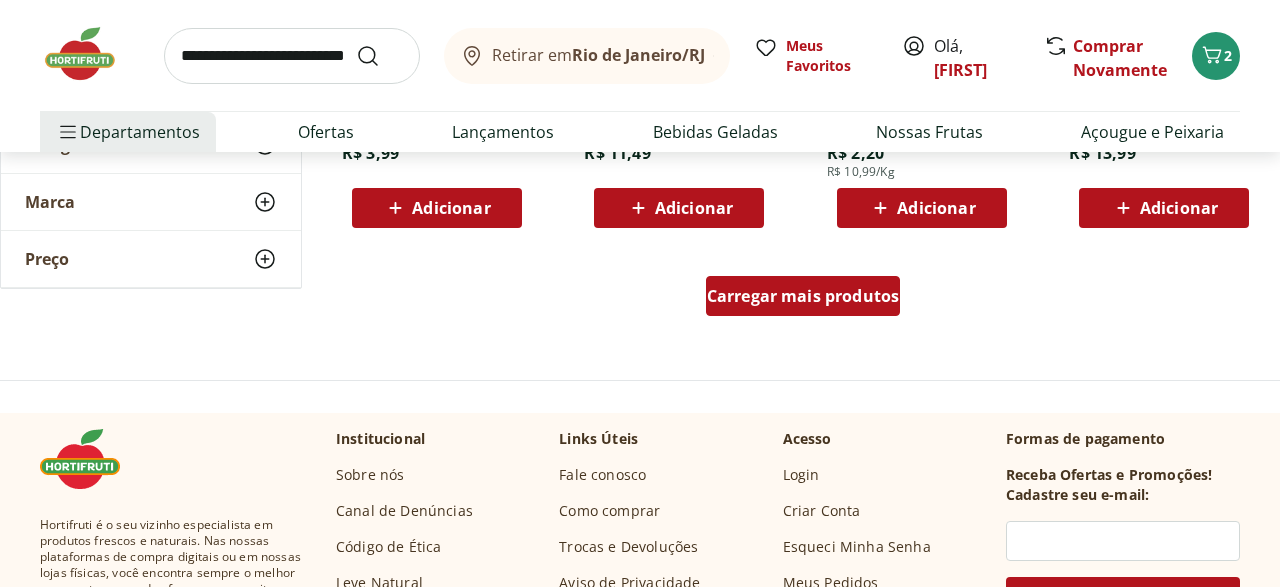 click on "Carregar mais produtos" at bounding box center [803, 296] 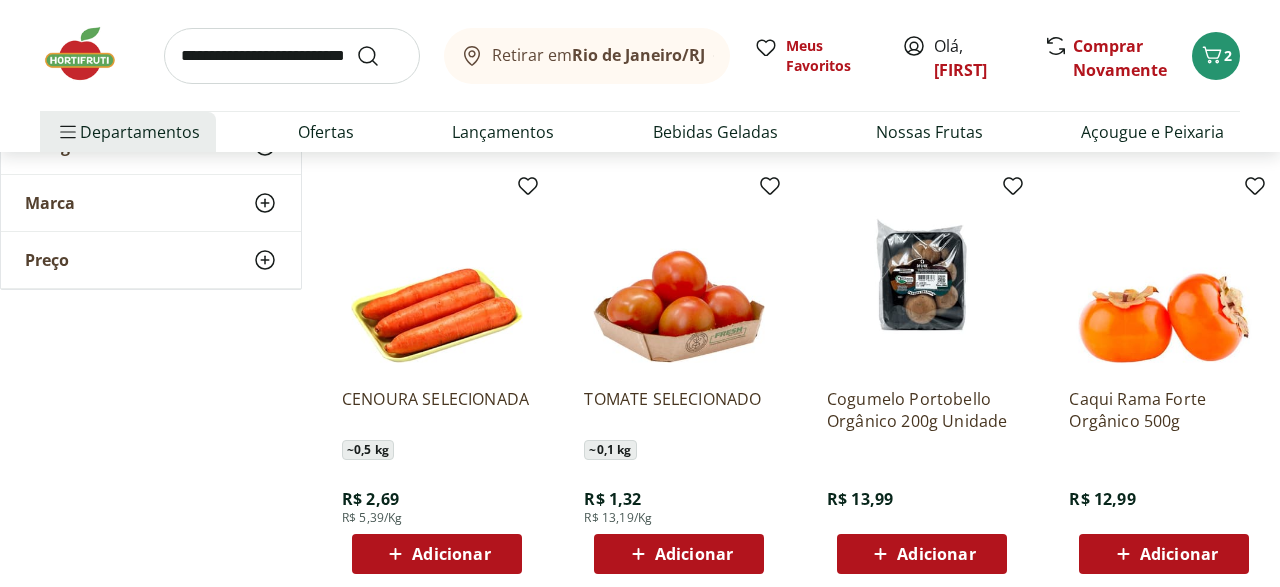 scroll, scrollTop: 9273, scrollLeft: 0, axis: vertical 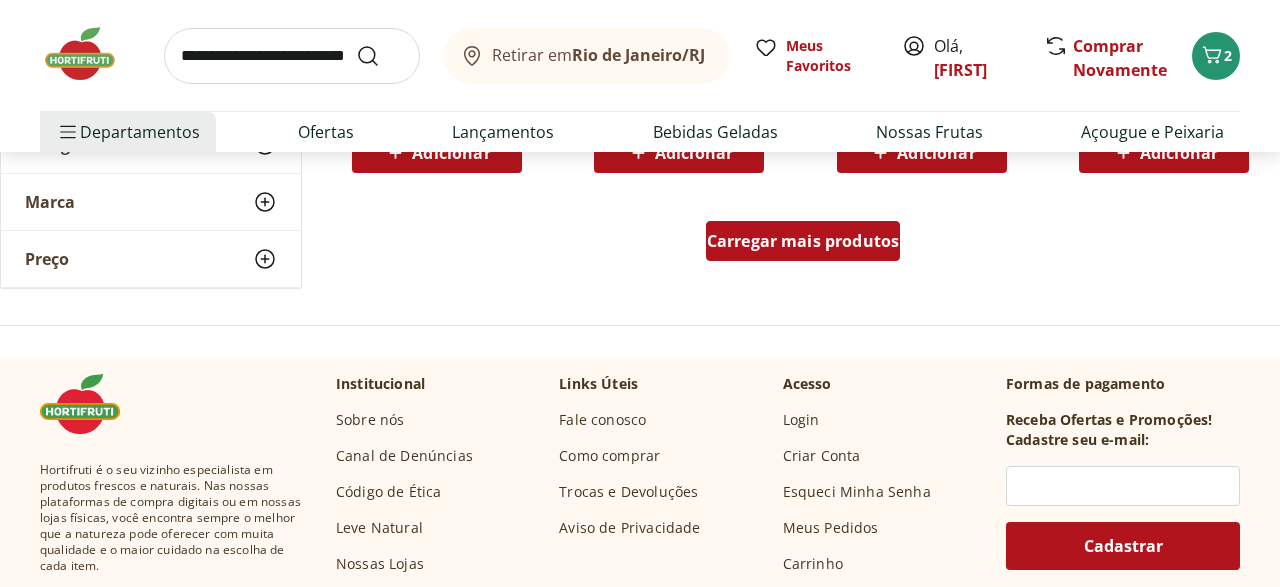 click on "Carregar mais produtos" at bounding box center (803, 241) 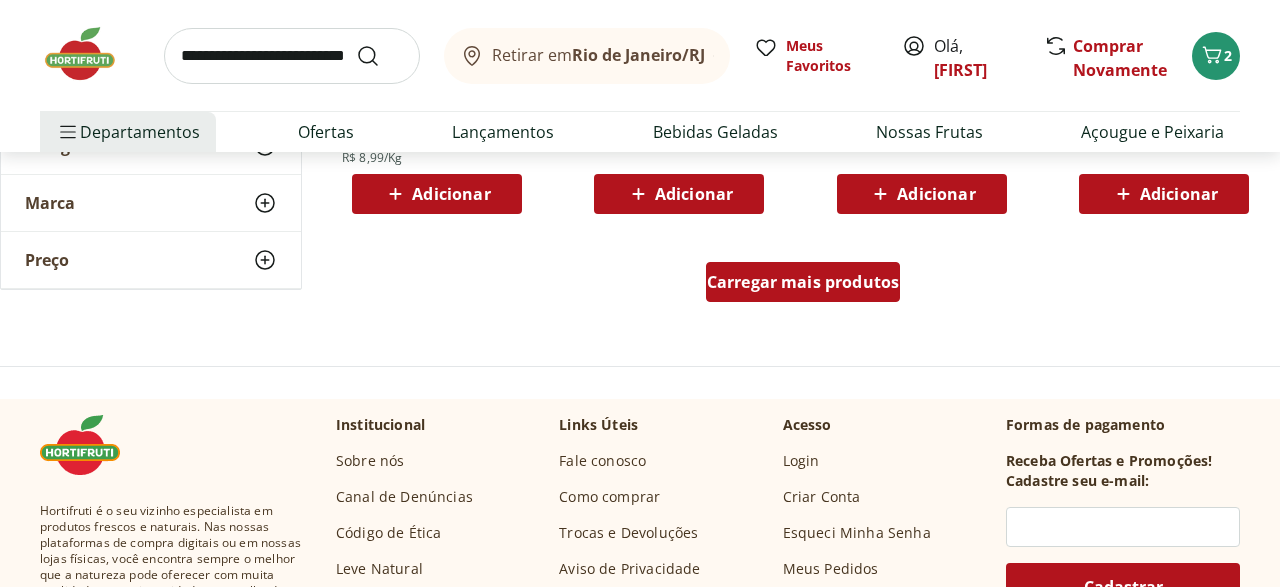 scroll, scrollTop: 10581, scrollLeft: 0, axis: vertical 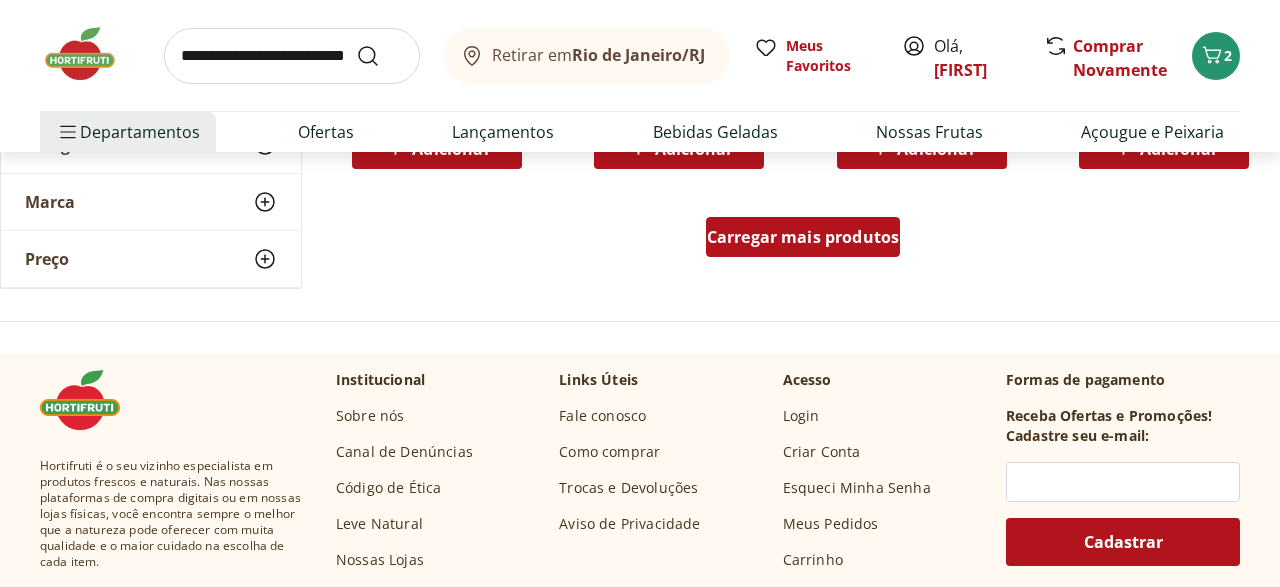 click on "Carregar mais produtos" at bounding box center (803, 241) 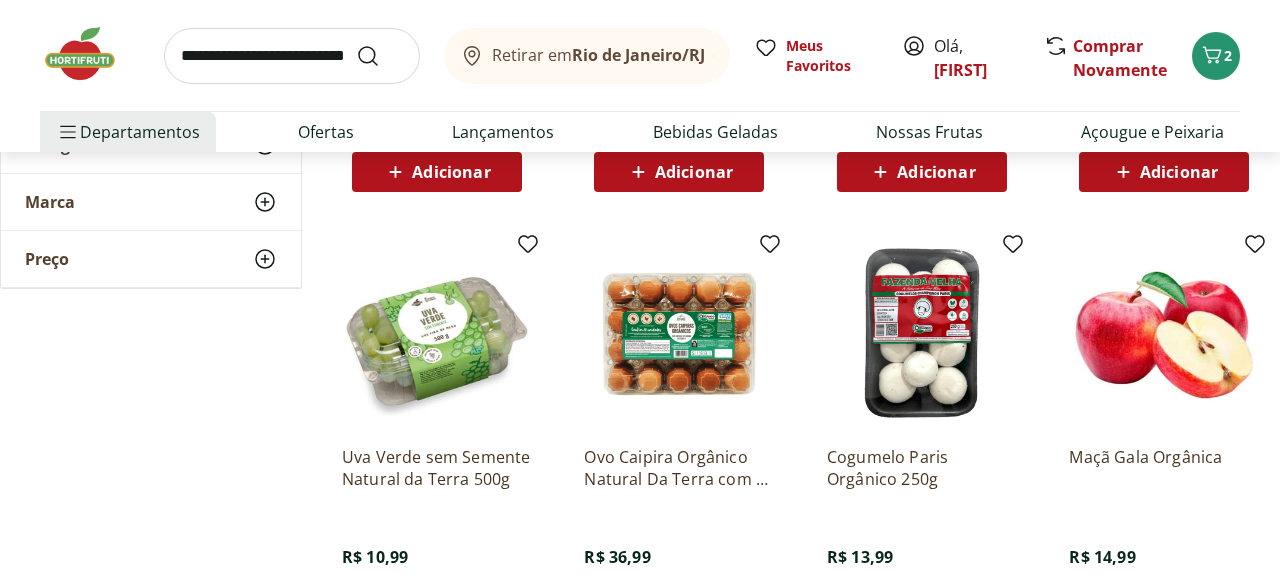 scroll, scrollTop: 11034, scrollLeft: 0, axis: vertical 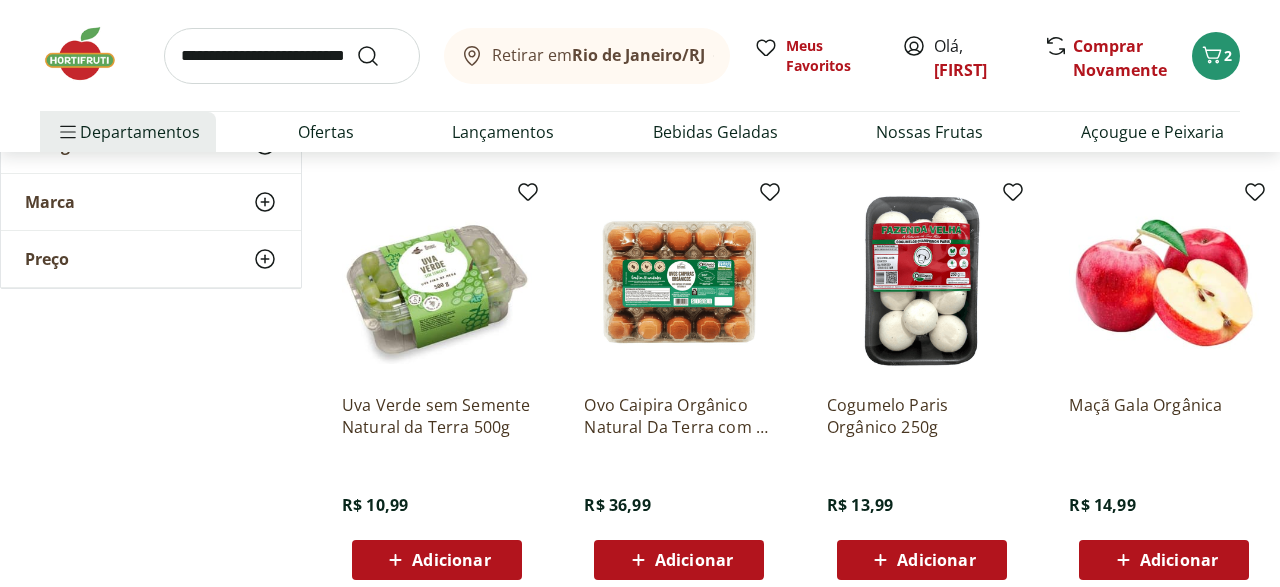 click on "Adicionar" at bounding box center (451, 560) 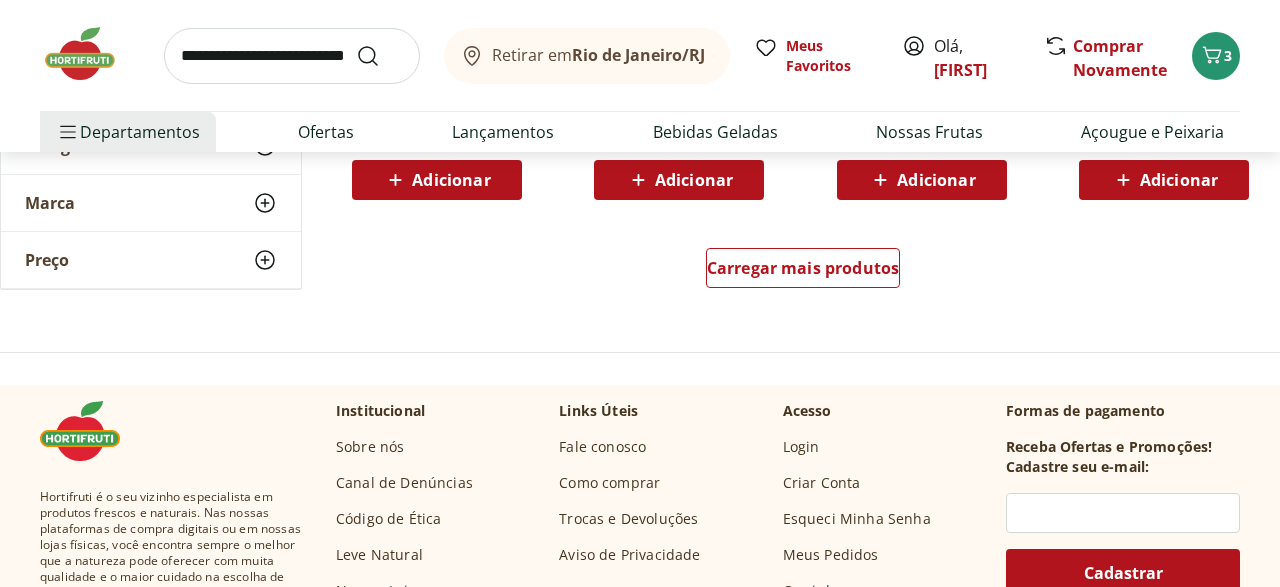 scroll, scrollTop: 11888, scrollLeft: 0, axis: vertical 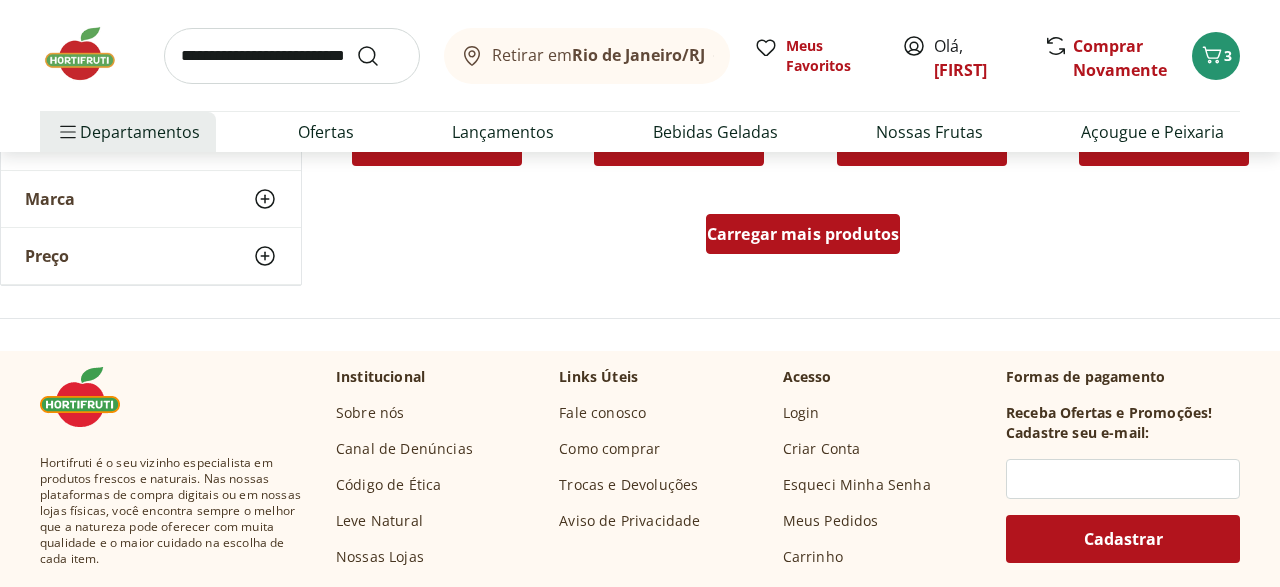 click on "Carregar mais produtos" at bounding box center (803, 234) 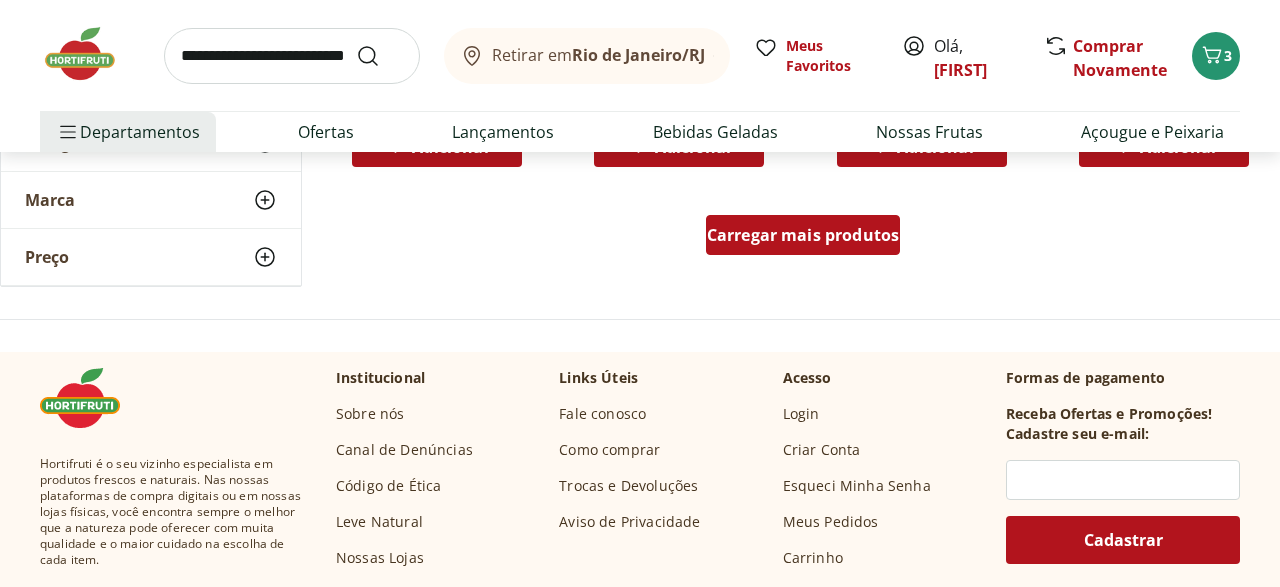 scroll, scrollTop: 13196, scrollLeft: 0, axis: vertical 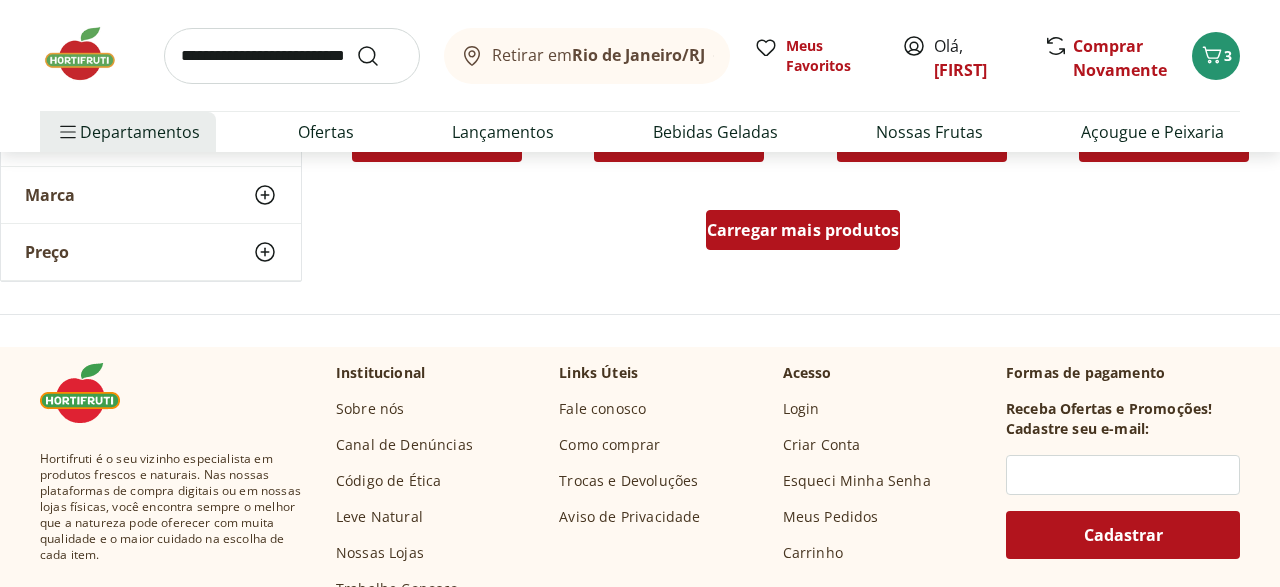 click on "Carregar mais produtos" at bounding box center [803, 230] 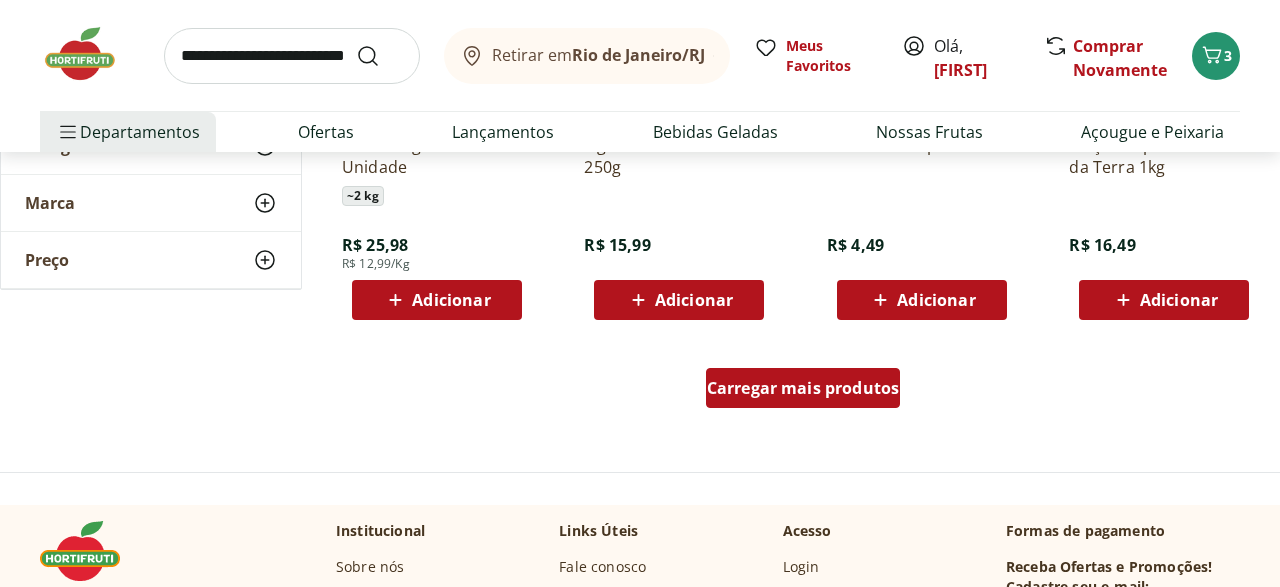 scroll, scrollTop: 14399, scrollLeft: 0, axis: vertical 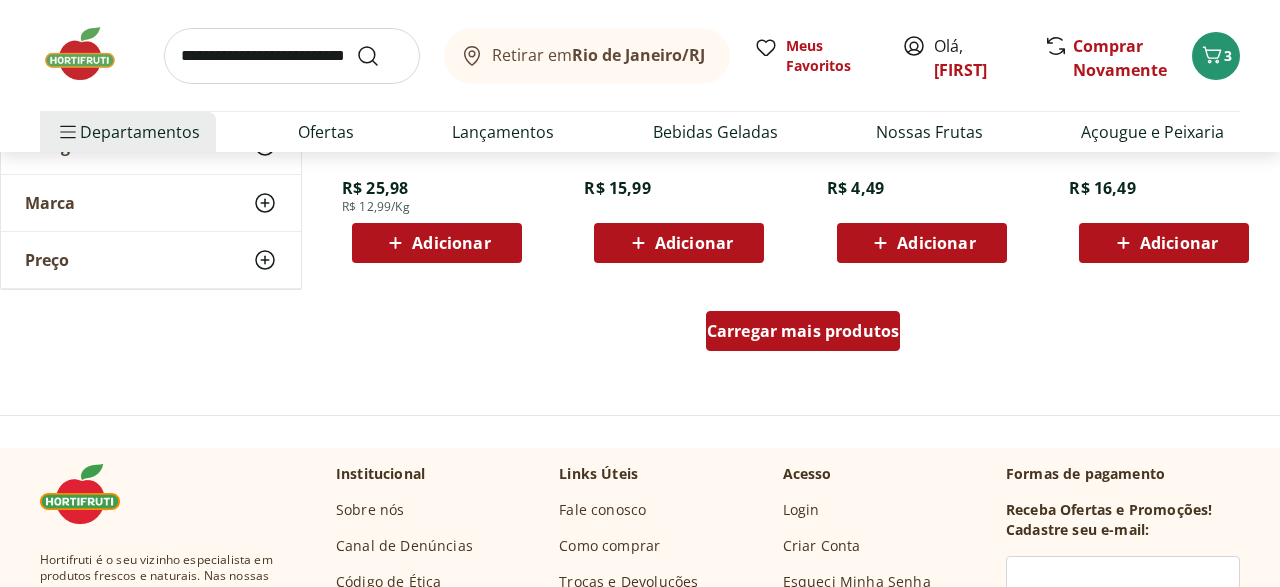 click on "Carregar mais produtos" at bounding box center [803, 331] 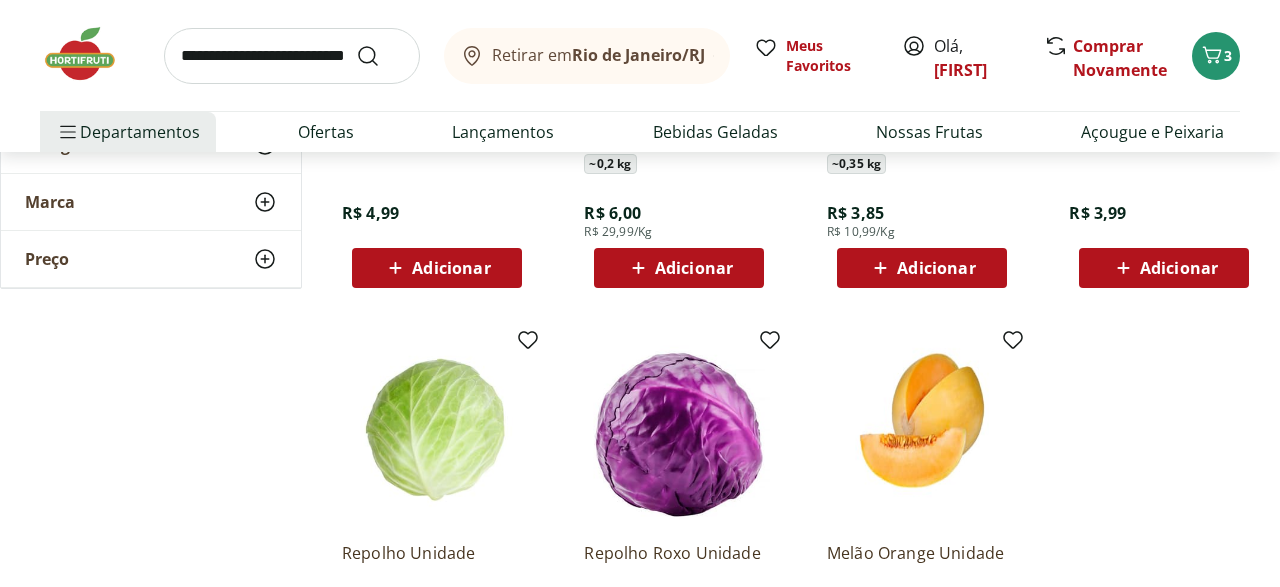 scroll, scrollTop: 14852, scrollLeft: 0, axis: vertical 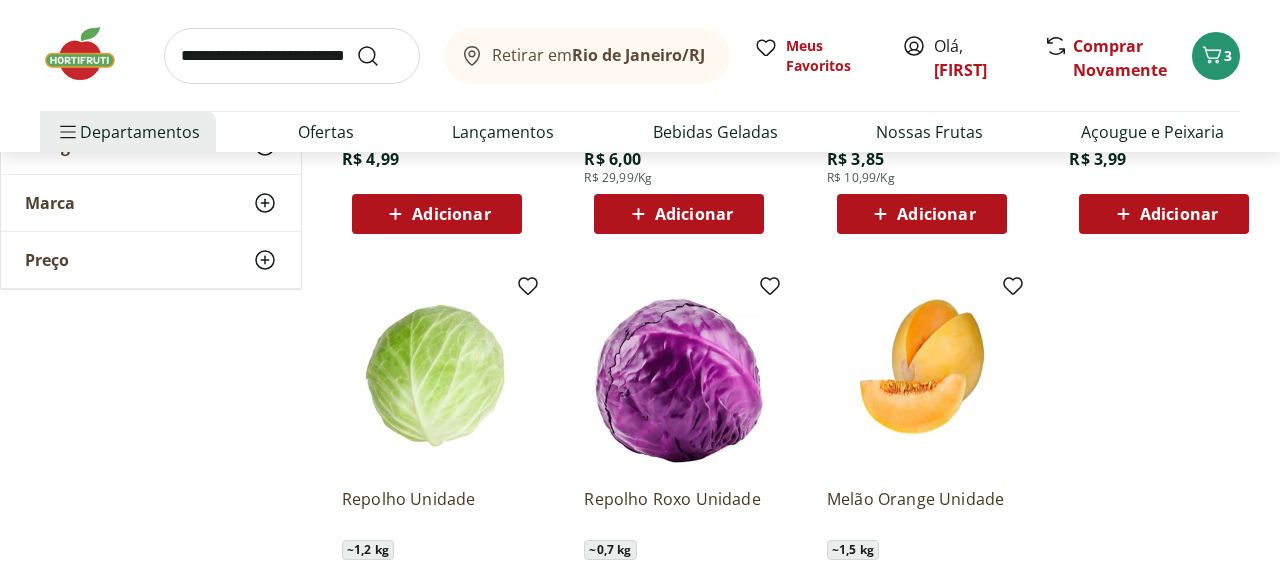 click at bounding box center [292, 56] 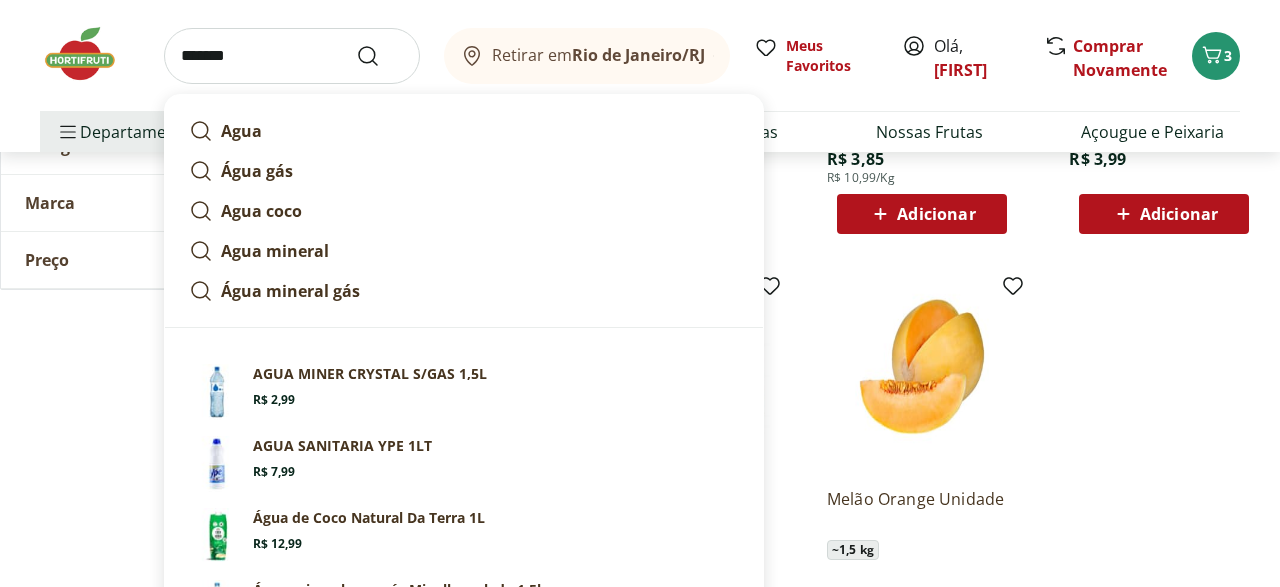type on "******" 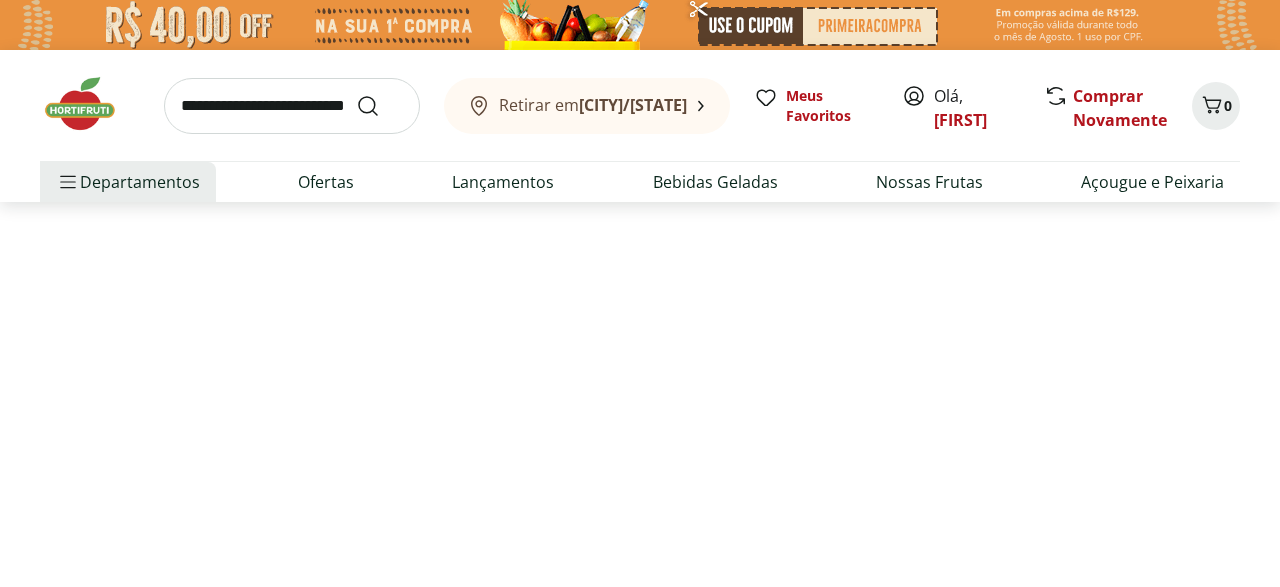 select on "**********" 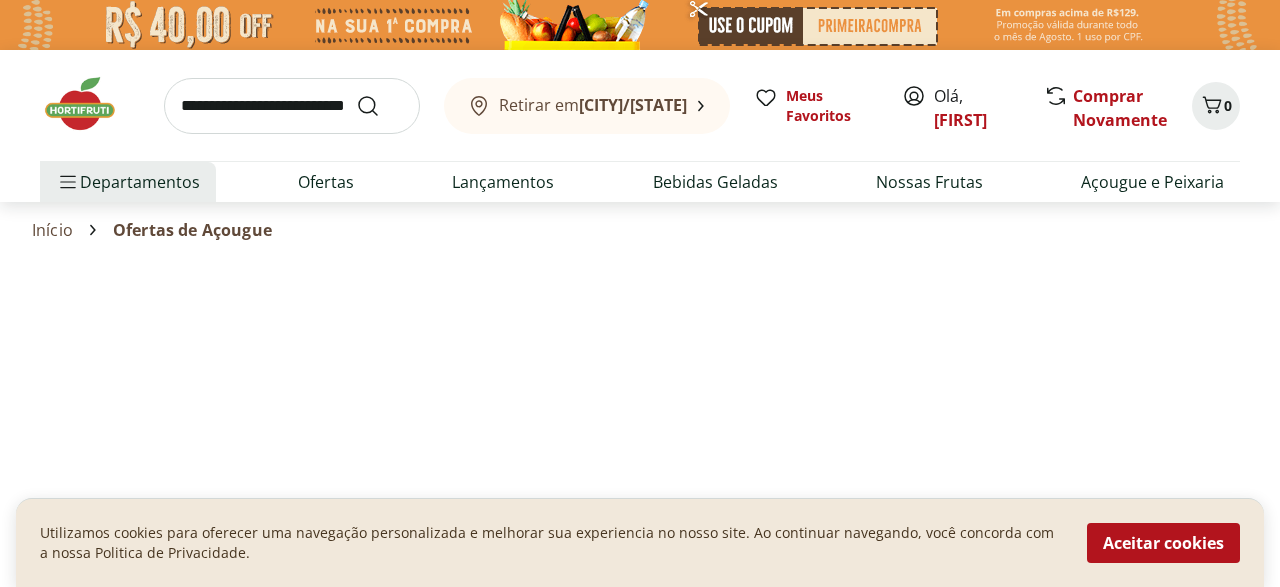 scroll, scrollTop: 0, scrollLeft: 0, axis: both 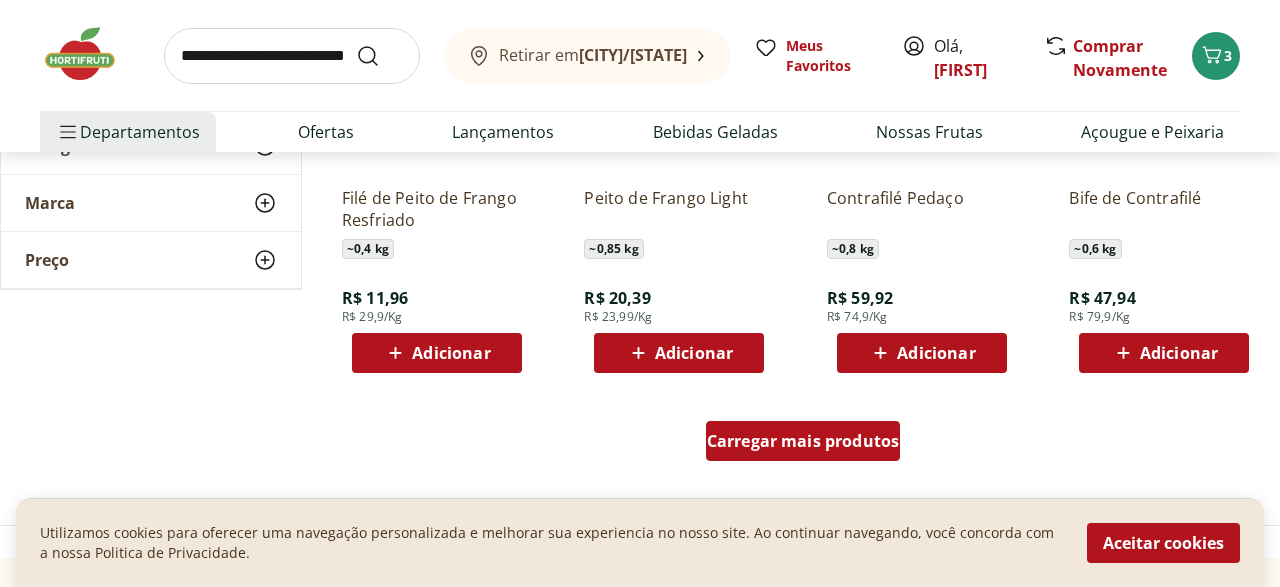 click on "Carregar mais produtos" at bounding box center [803, 441] 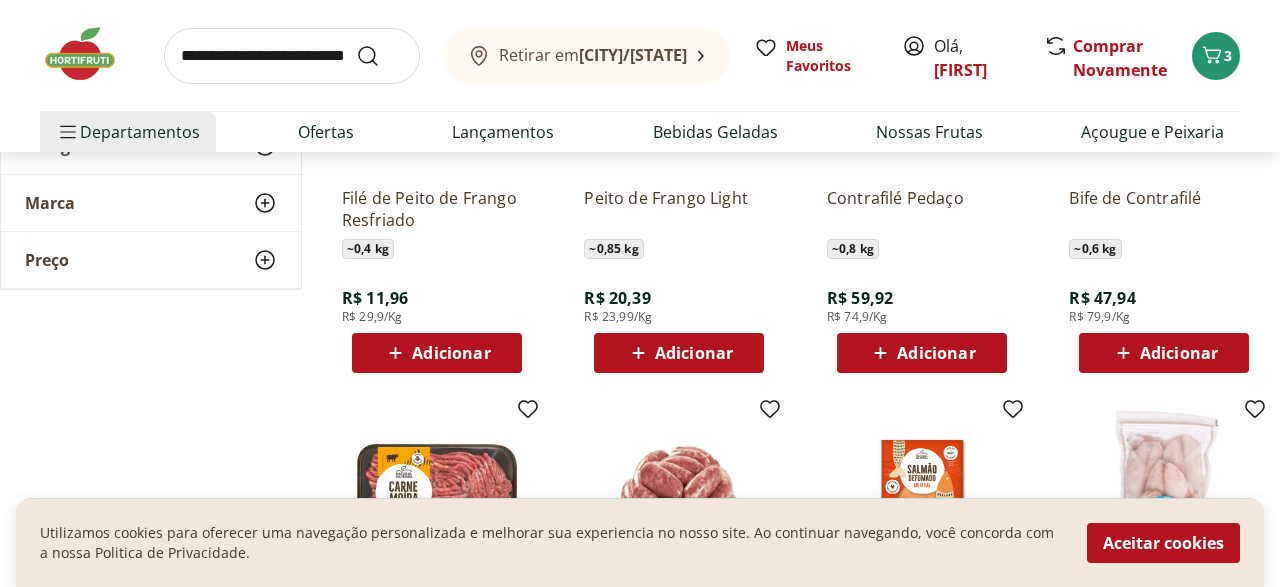 scroll, scrollTop: 1562, scrollLeft: 0, axis: vertical 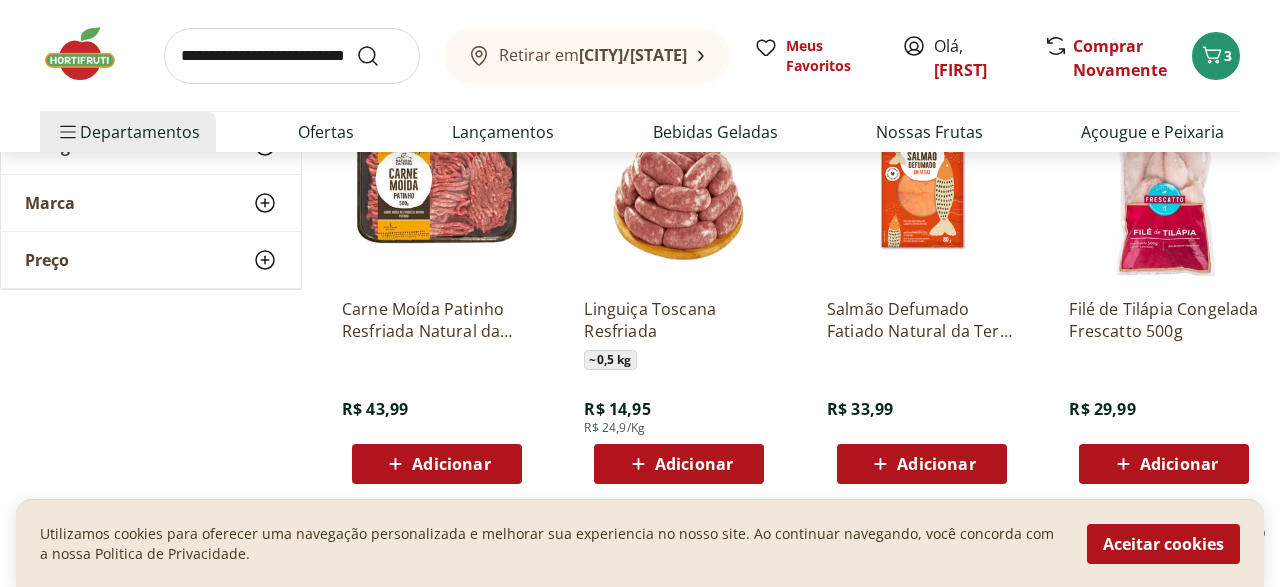 click on "Adicionar" at bounding box center [1164, 464] 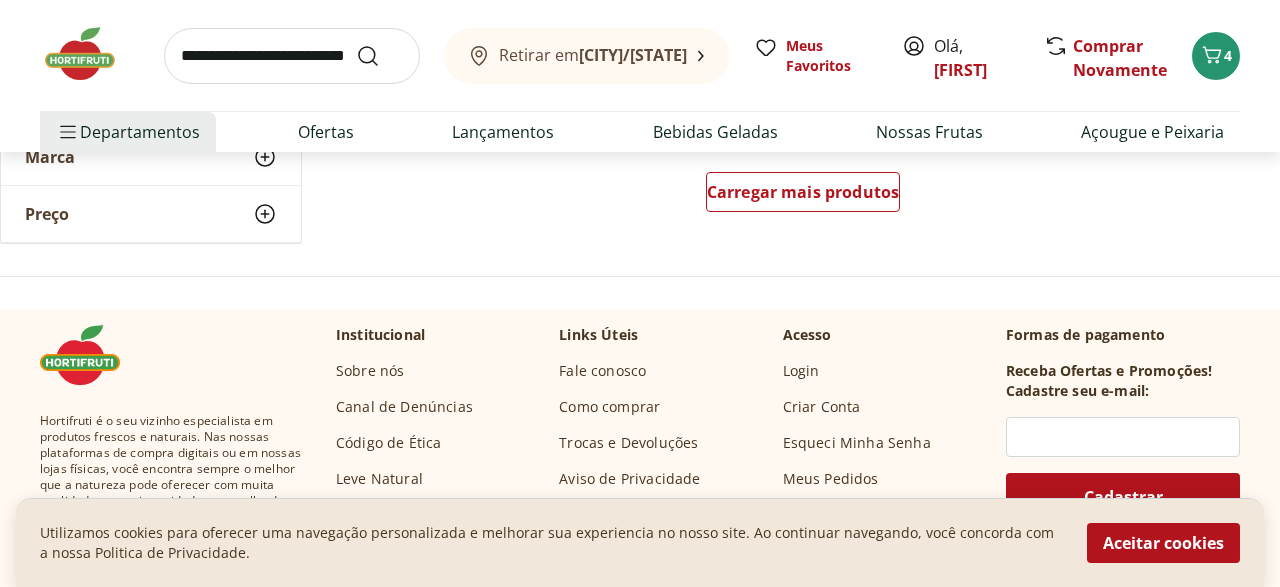 scroll, scrollTop: 2812, scrollLeft: 0, axis: vertical 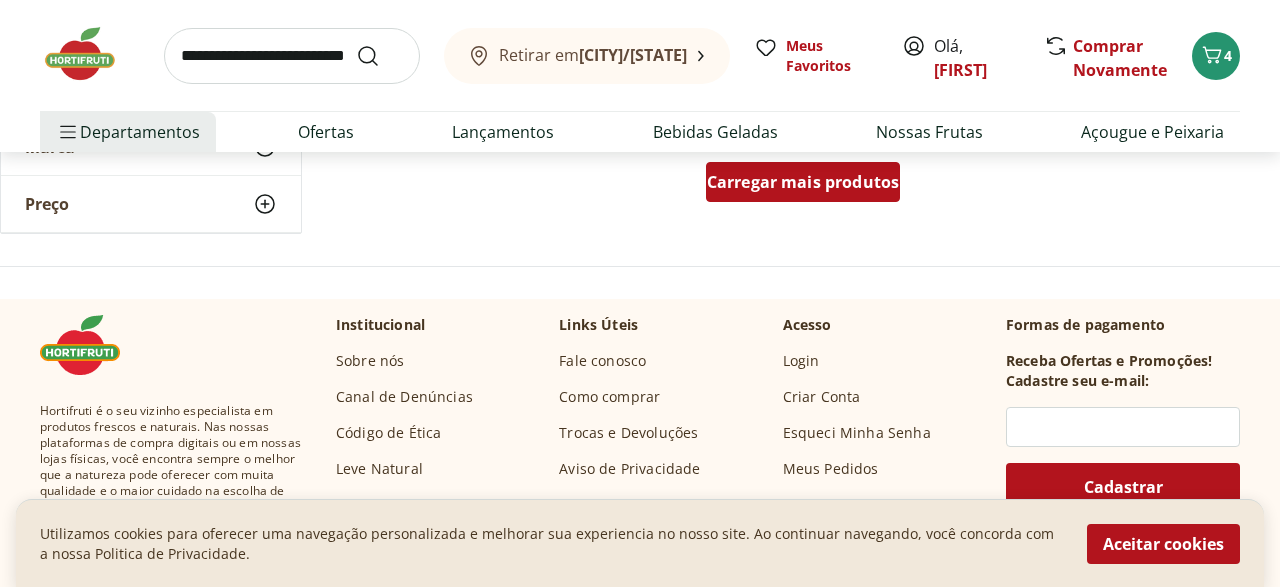 click on "Carregar mais produtos" at bounding box center [803, 182] 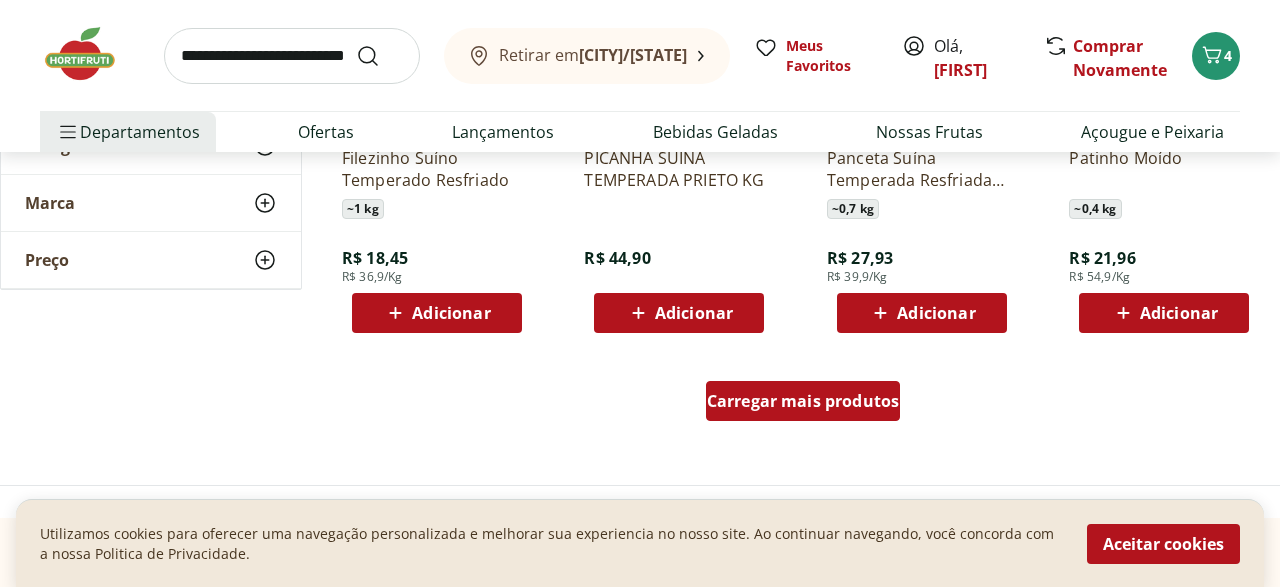 scroll, scrollTop: 3957, scrollLeft: 0, axis: vertical 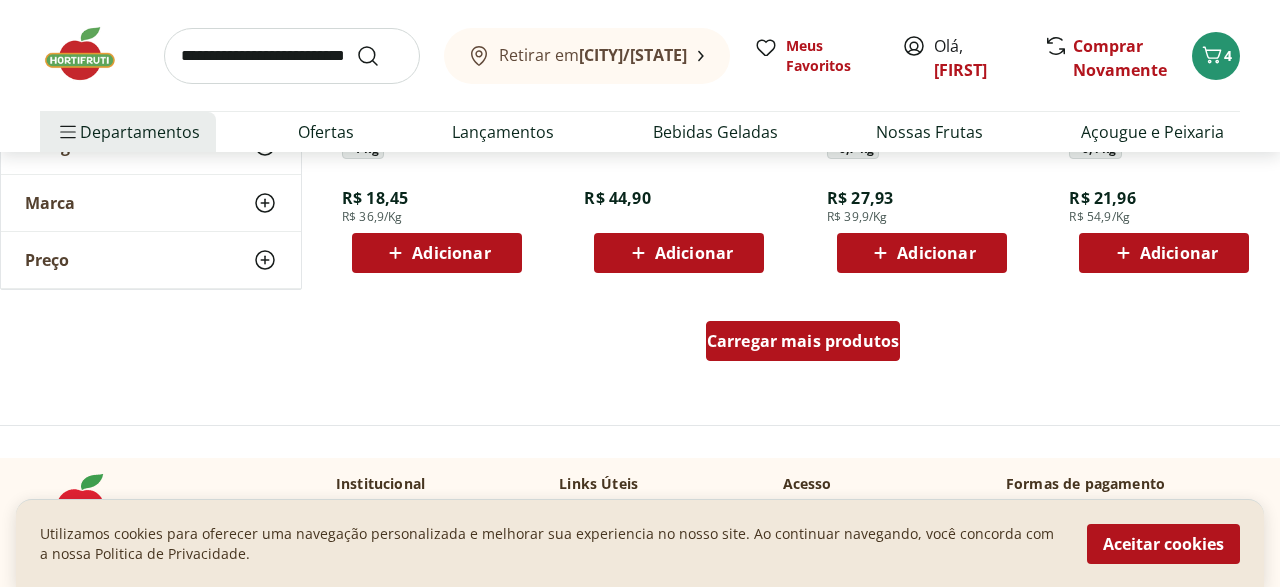 click on "Carregar mais produtos" at bounding box center [803, 341] 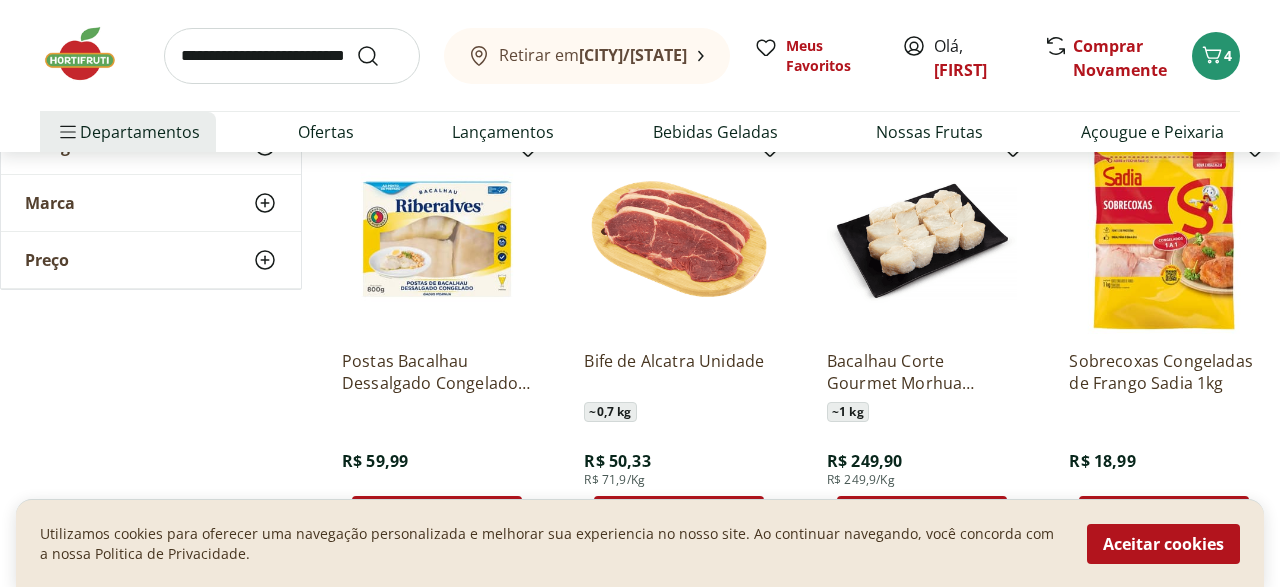 scroll, scrollTop: 5311, scrollLeft: 0, axis: vertical 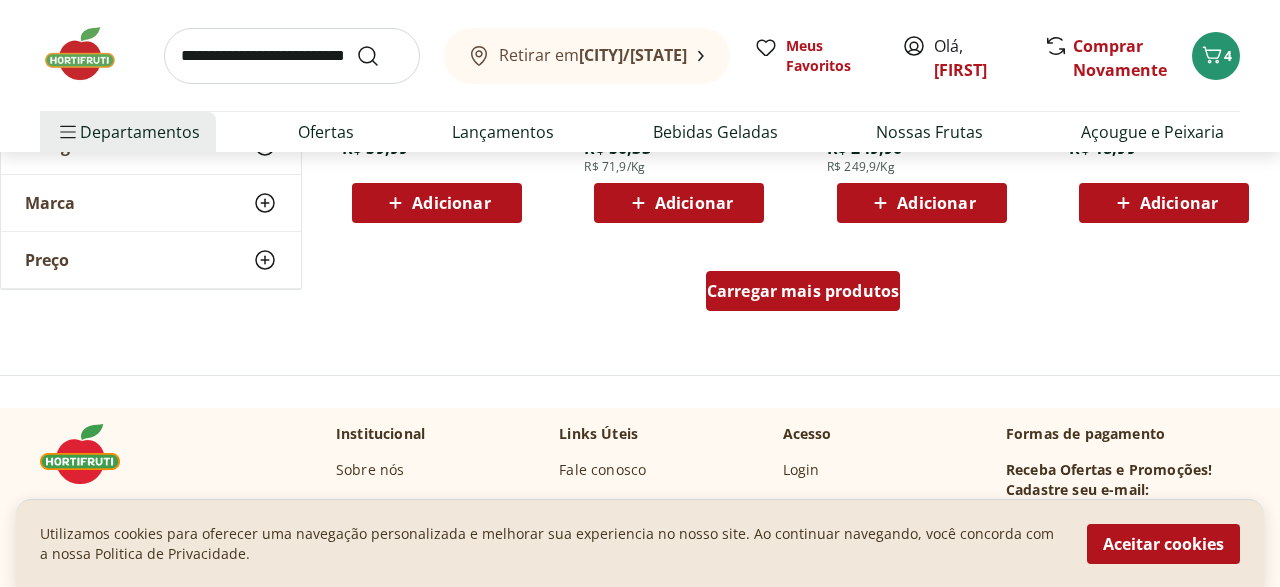 click on "Carregar mais produtos" at bounding box center (803, 291) 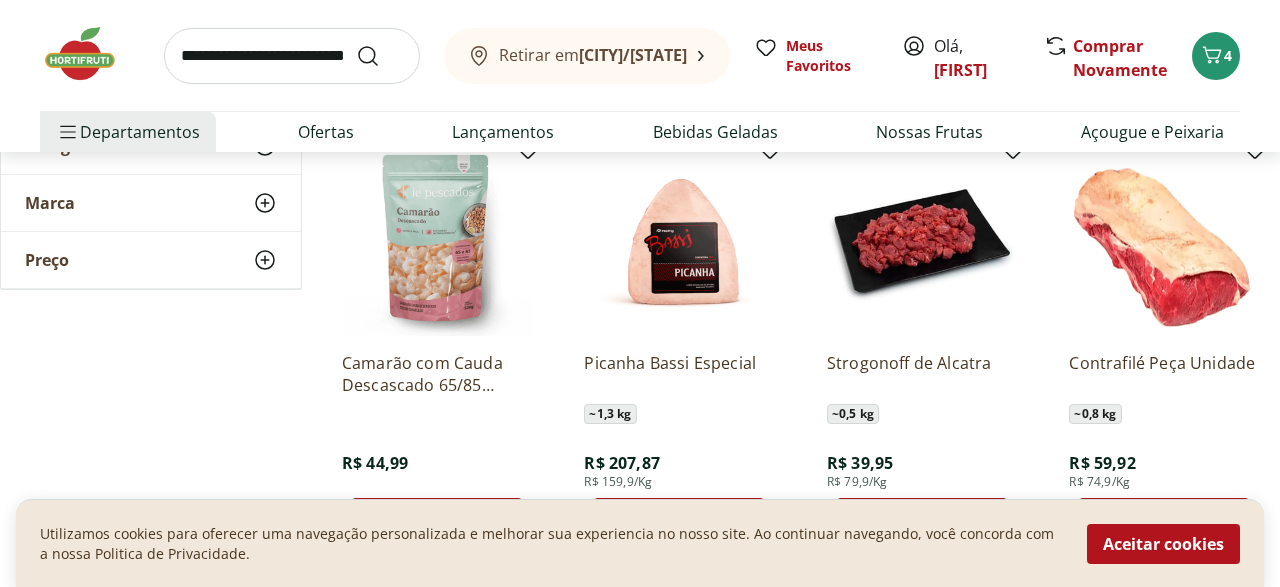 scroll, scrollTop: 6612, scrollLeft: 0, axis: vertical 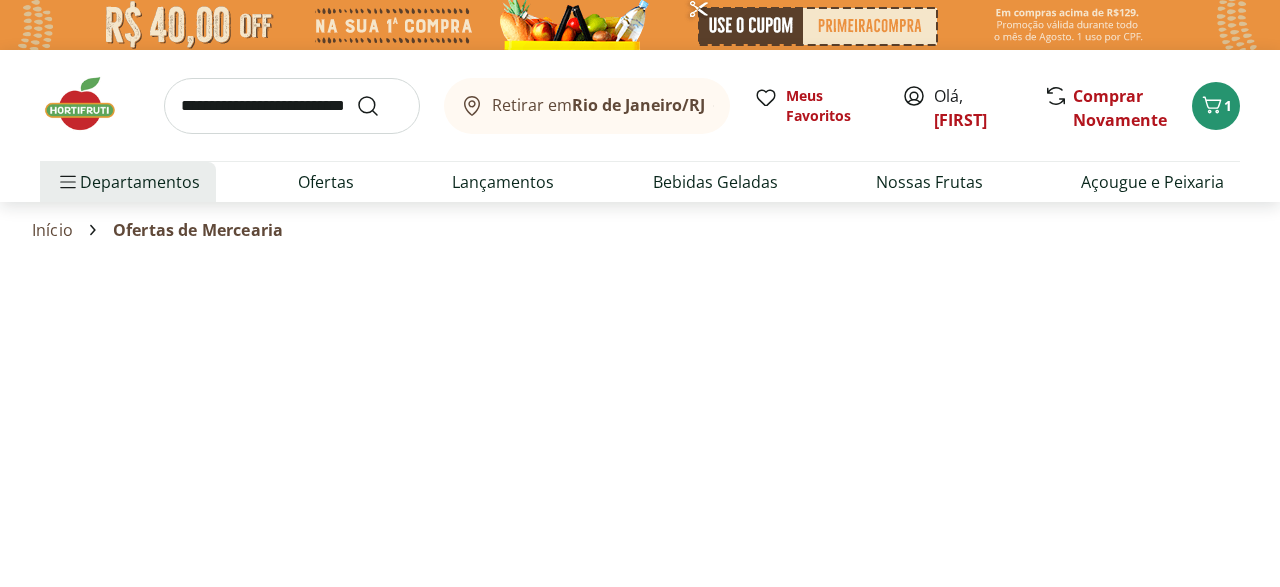select on "**********" 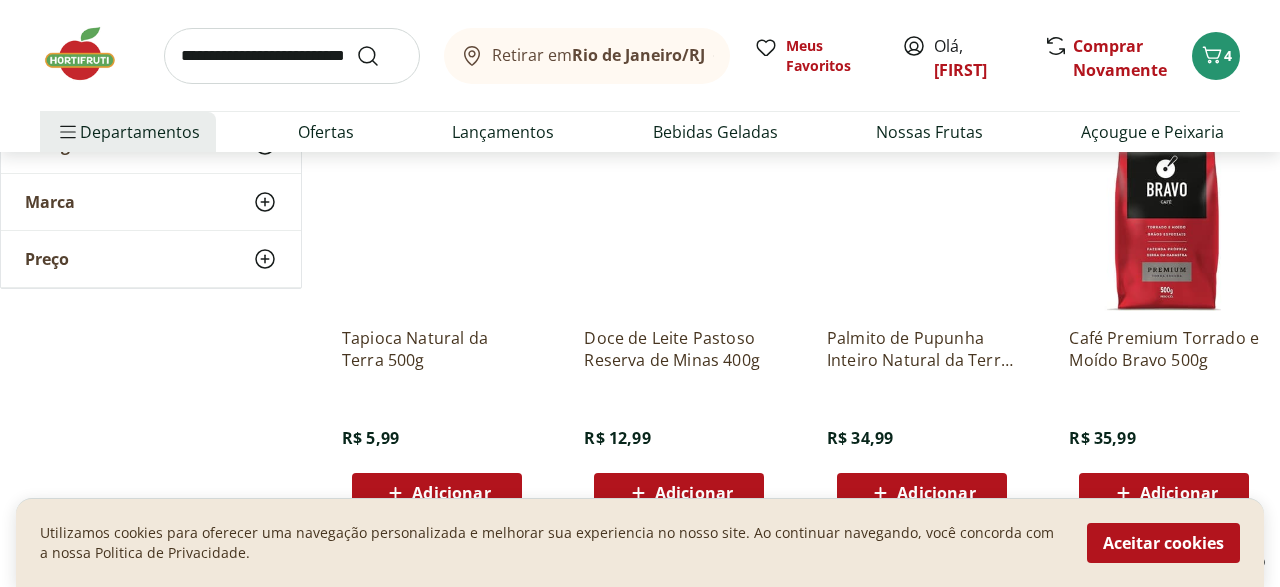 scroll, scrollTop: 676, scrollLeft: 0, axis: vertical 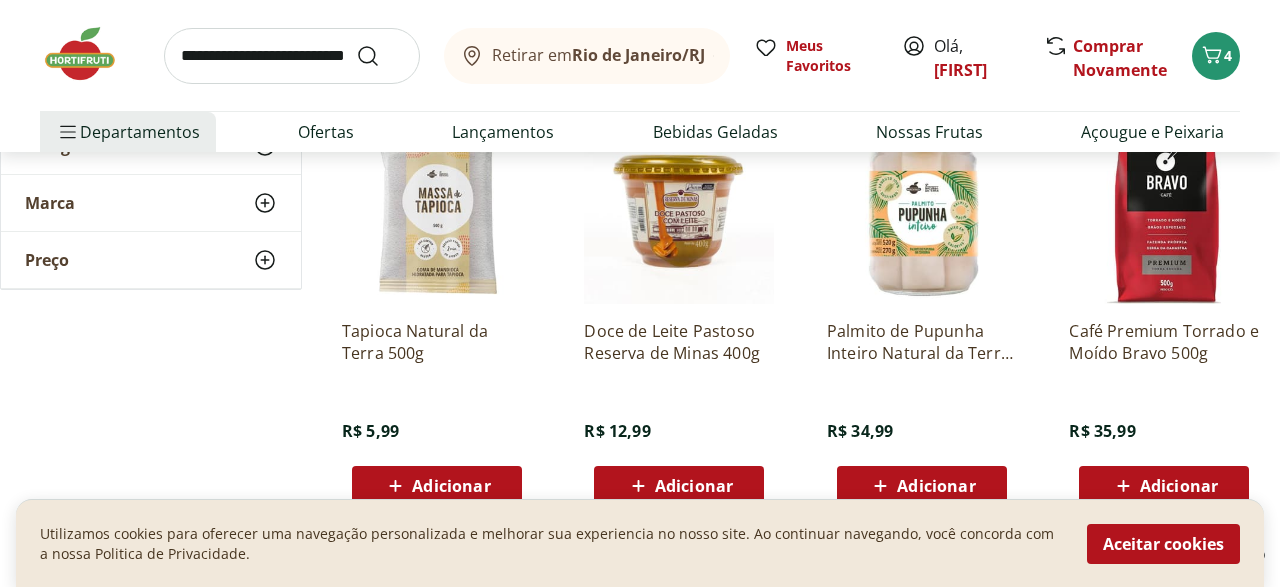 click on "Adicionar" at bounding box center (451, 486) 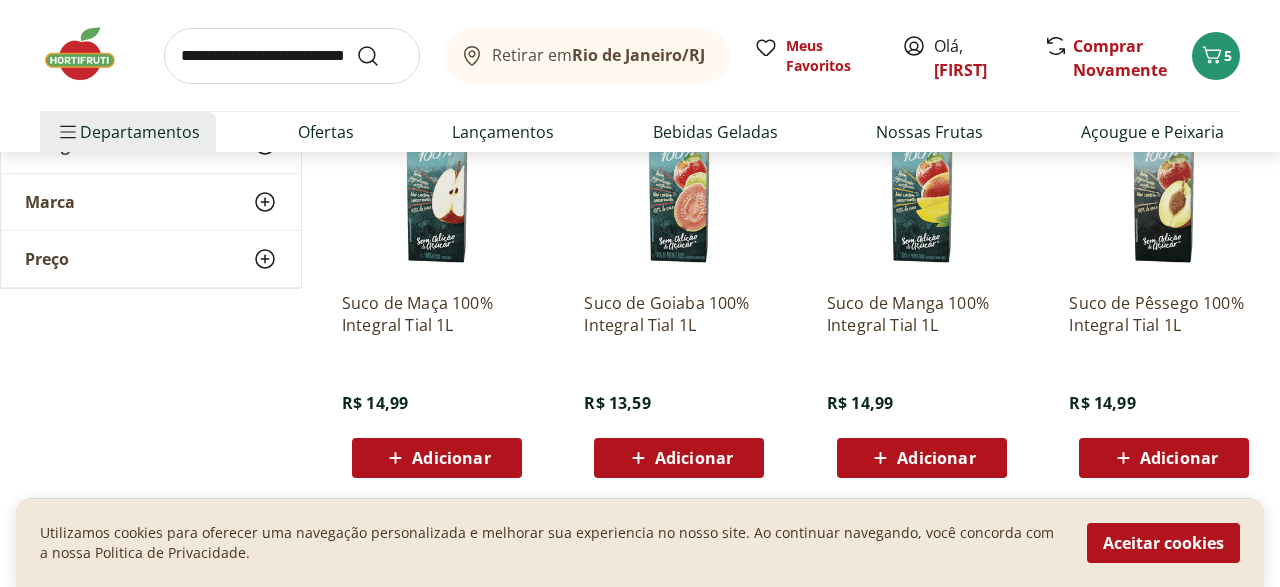 scroll, scrollTop: 1457, scrollLeft: 0, axis: vertical 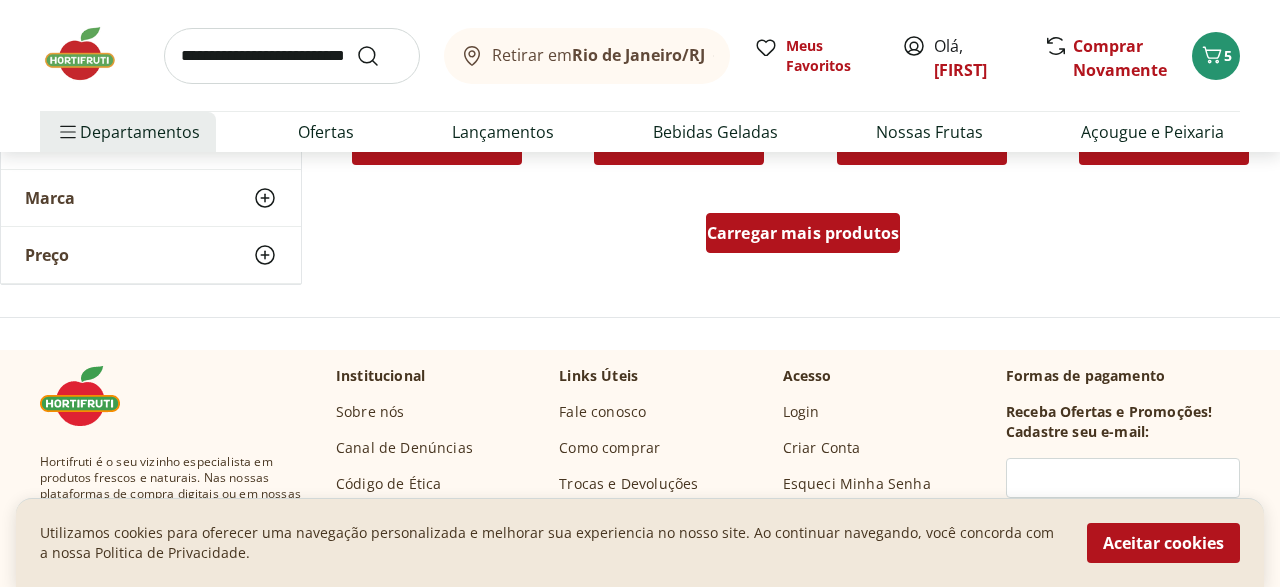 click on "Carregar mais produtos" at bounding box center (803, 233) 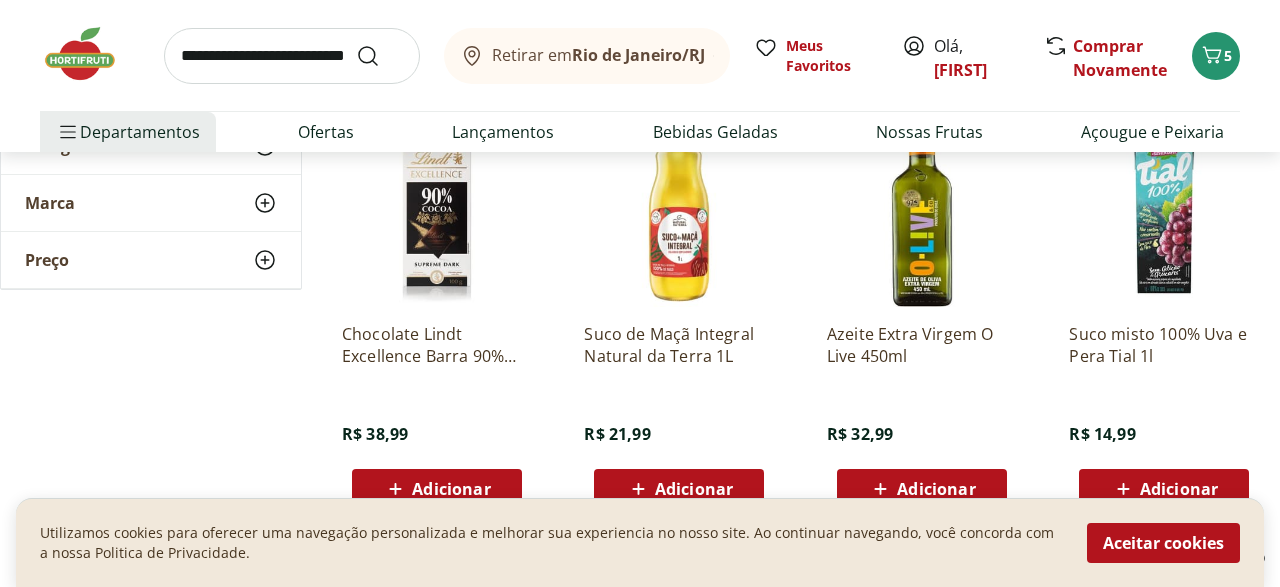 scroll, scrollTop: 2029, scrollLeft: 0, axis: vertical 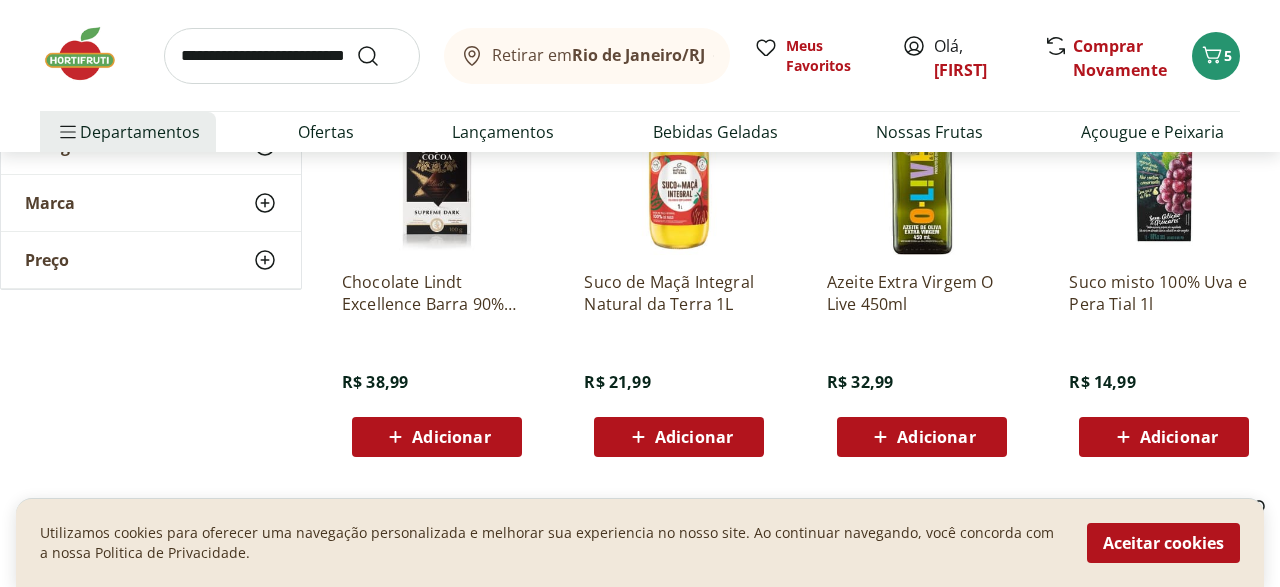 click on "Adicionar" at bounding box center [936, 437] 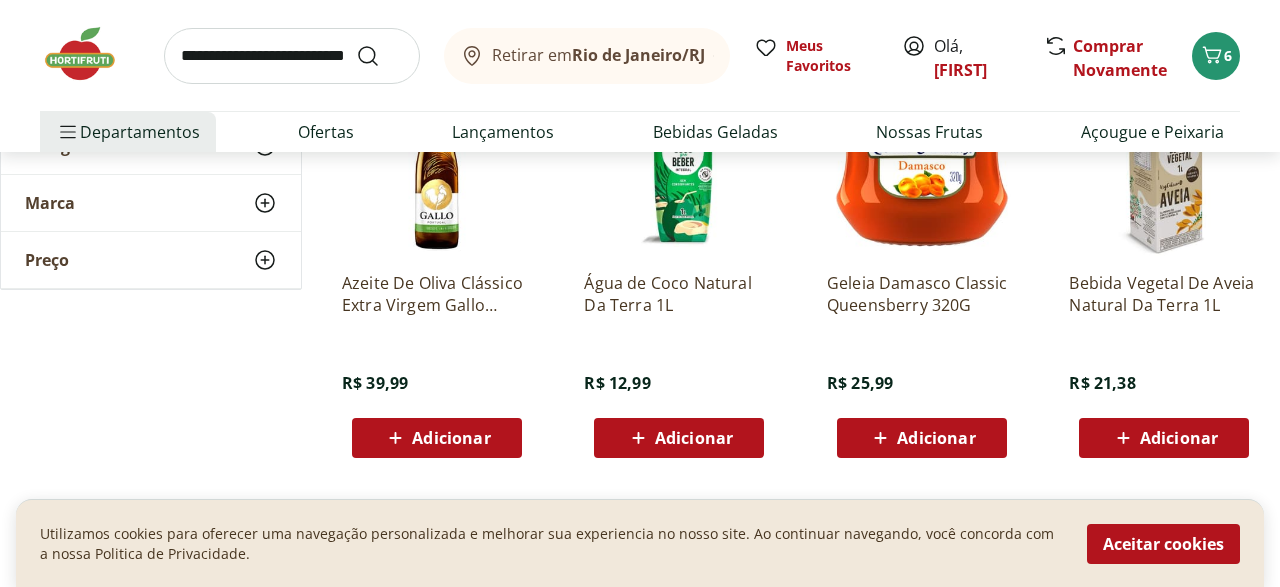 scroll, scrollTop: 2498, scrollLeft: 0, axis: vertical 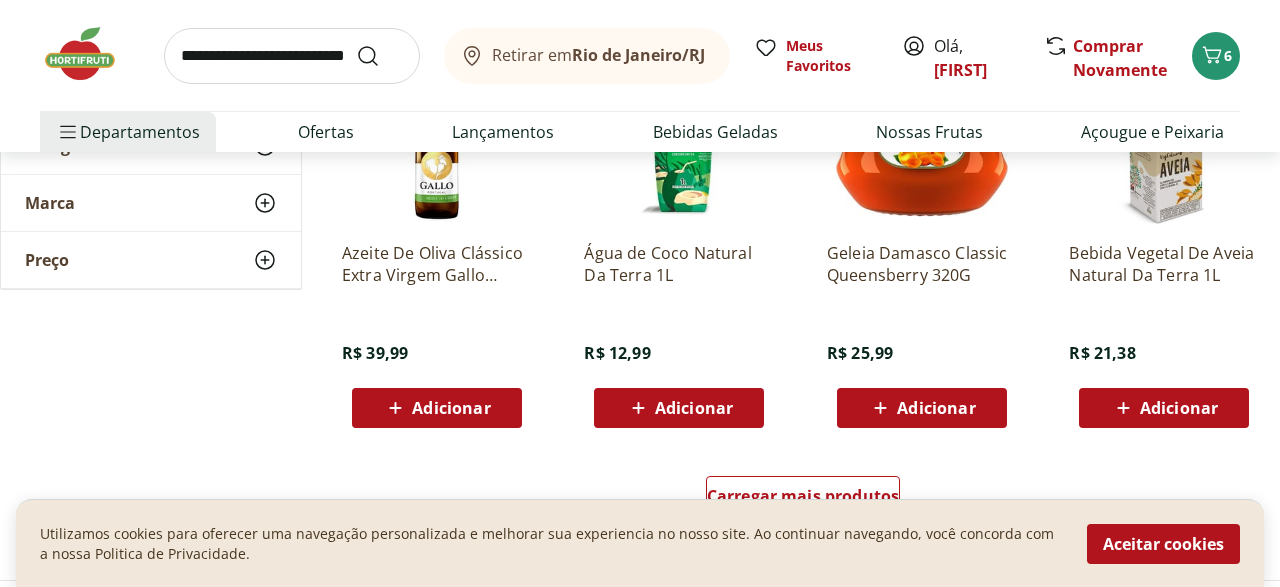 click on "Adicionar" at bounding box center (694, 408) 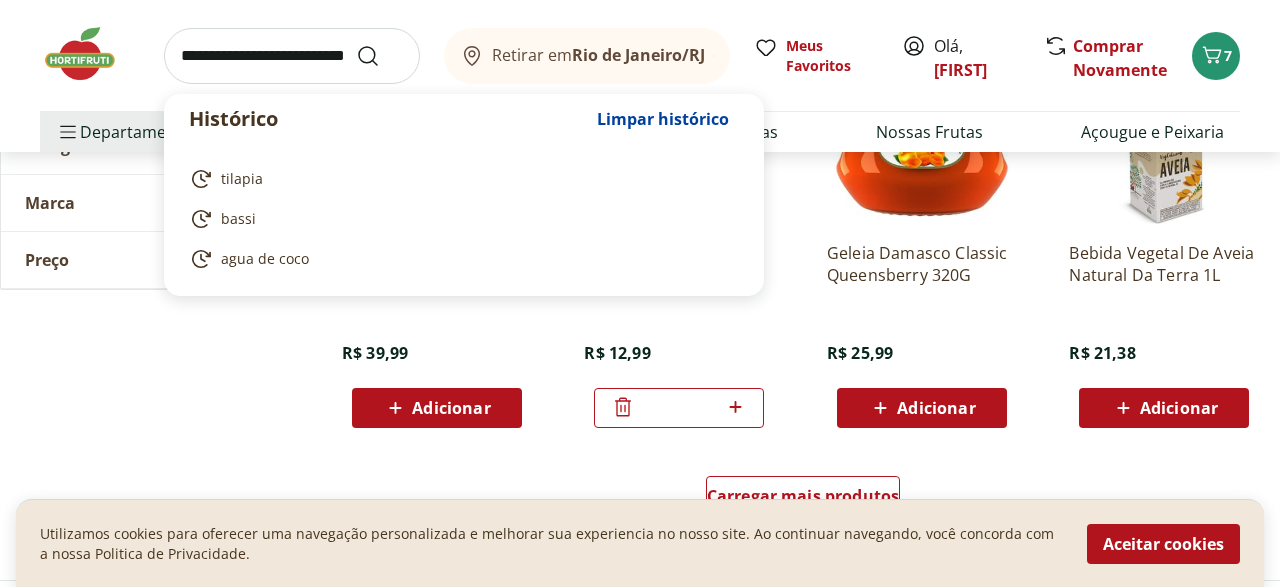 click at bounding box center [292, 56] 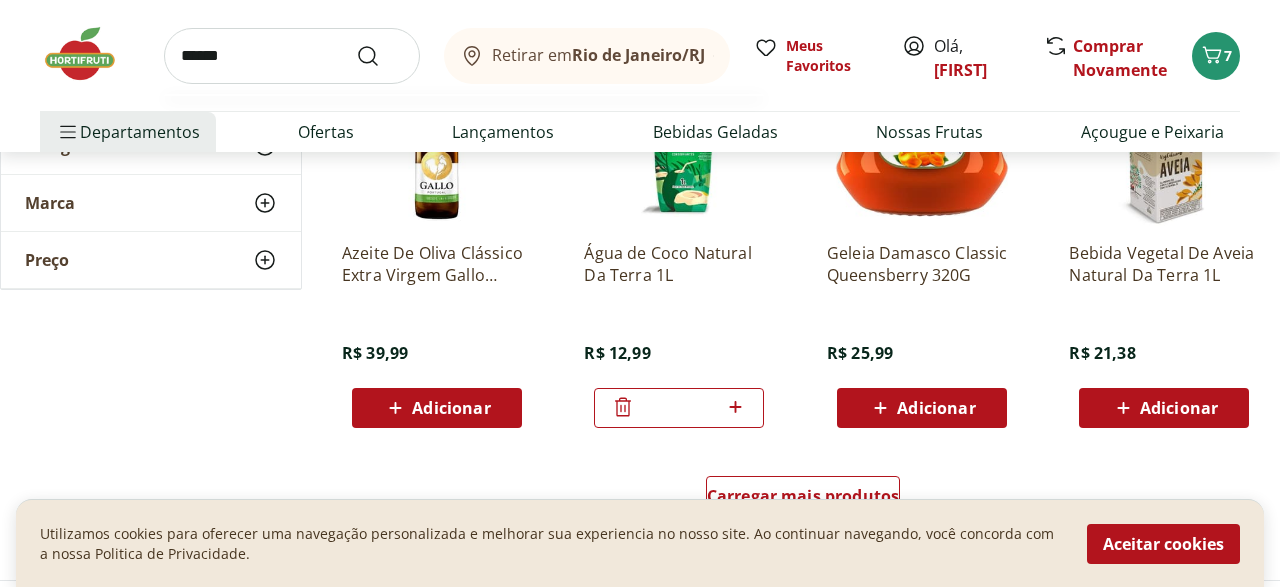 type on "******" 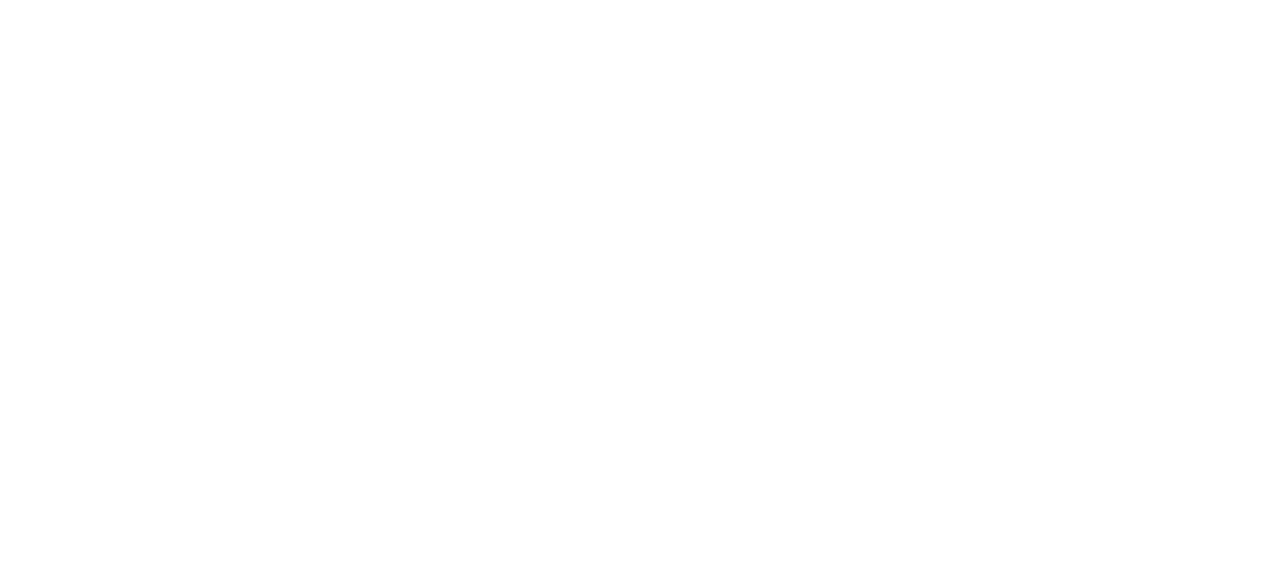 scroll, scrollTop: 0, scrollLeft: 0, axis: both 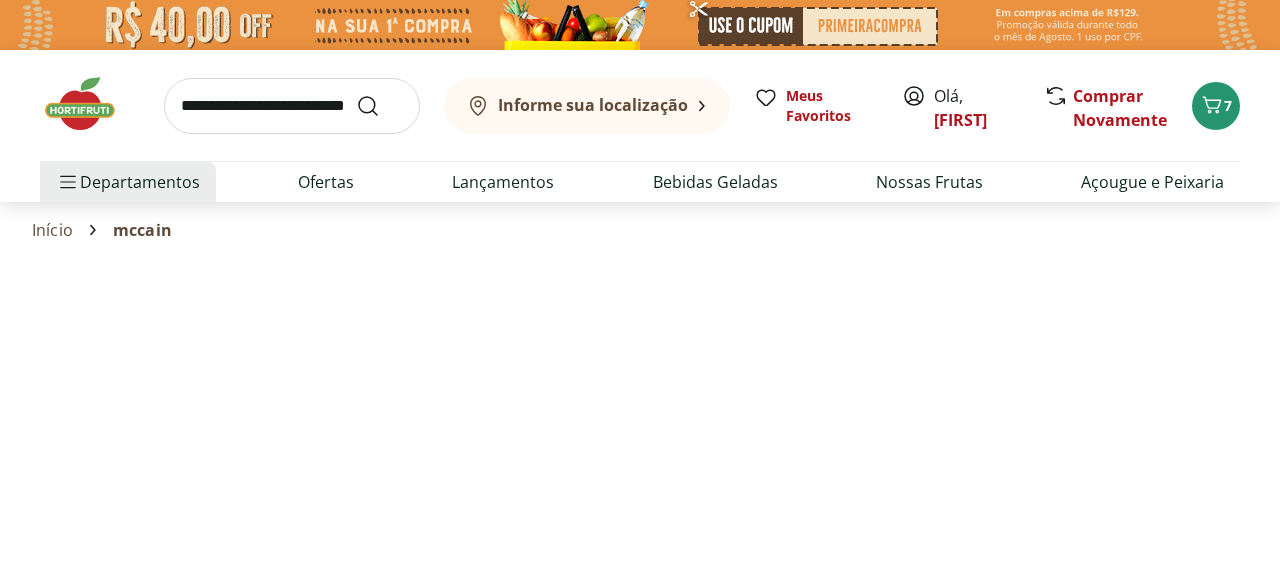 select on "**********" 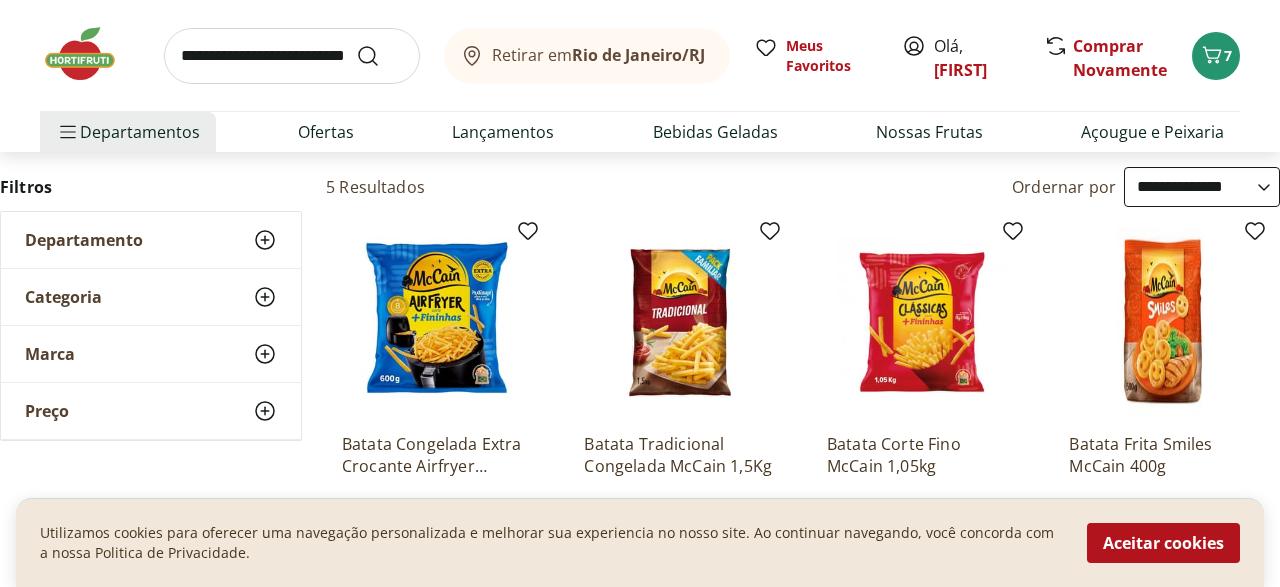 scroll, scrollTop: 260, scrollLeft: 0, axis: vertical 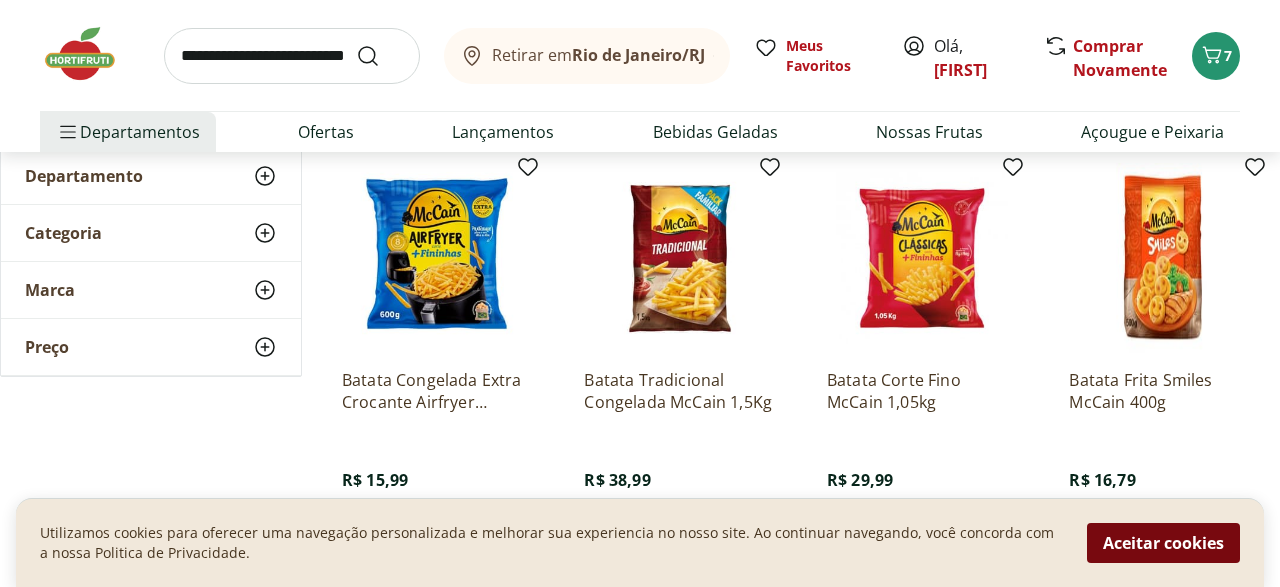 click on "Aceitar cookies" at bounding box center [1163, 543] 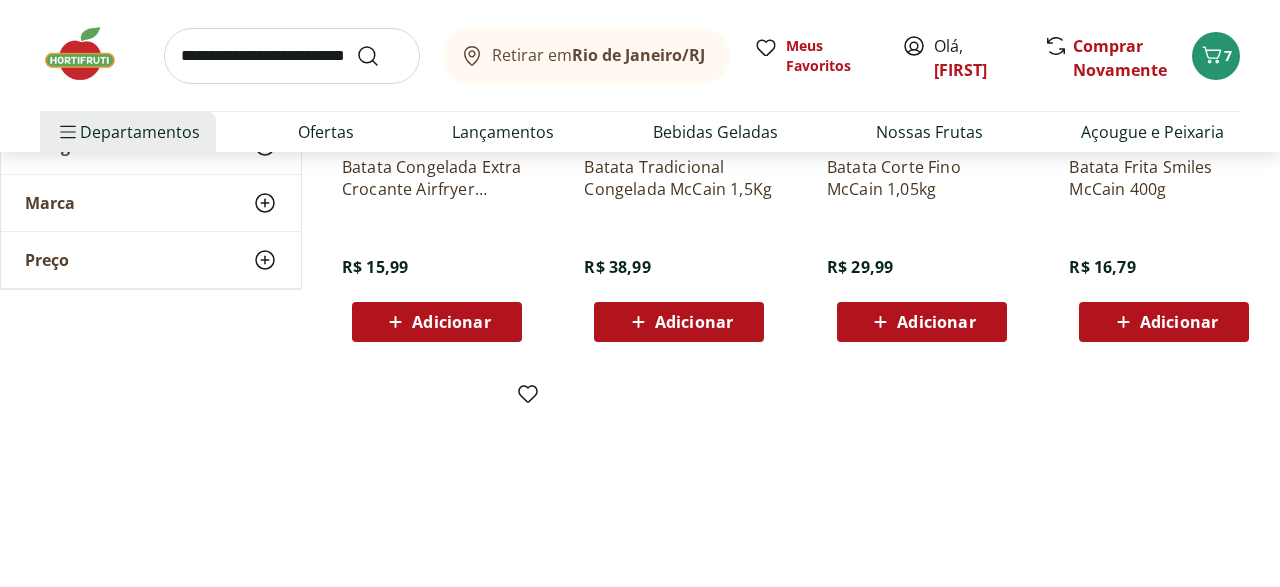 scroll, scrollTop: 416, scrollLeft: 0, axis: vertical 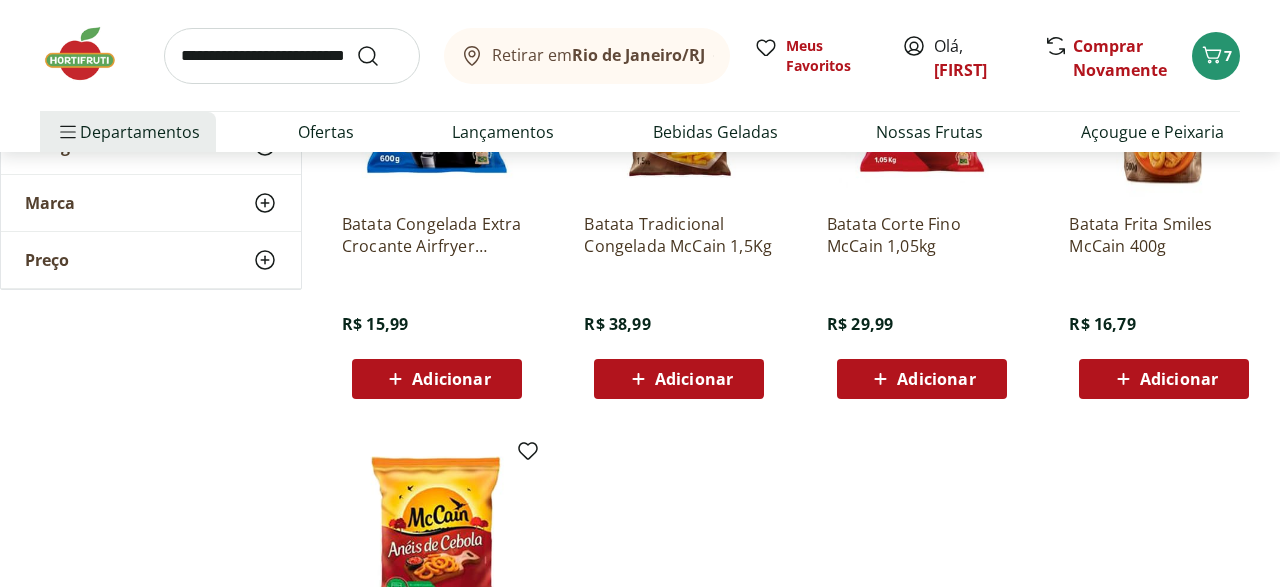click on "Adicionar" at bounding box center (436, 379) 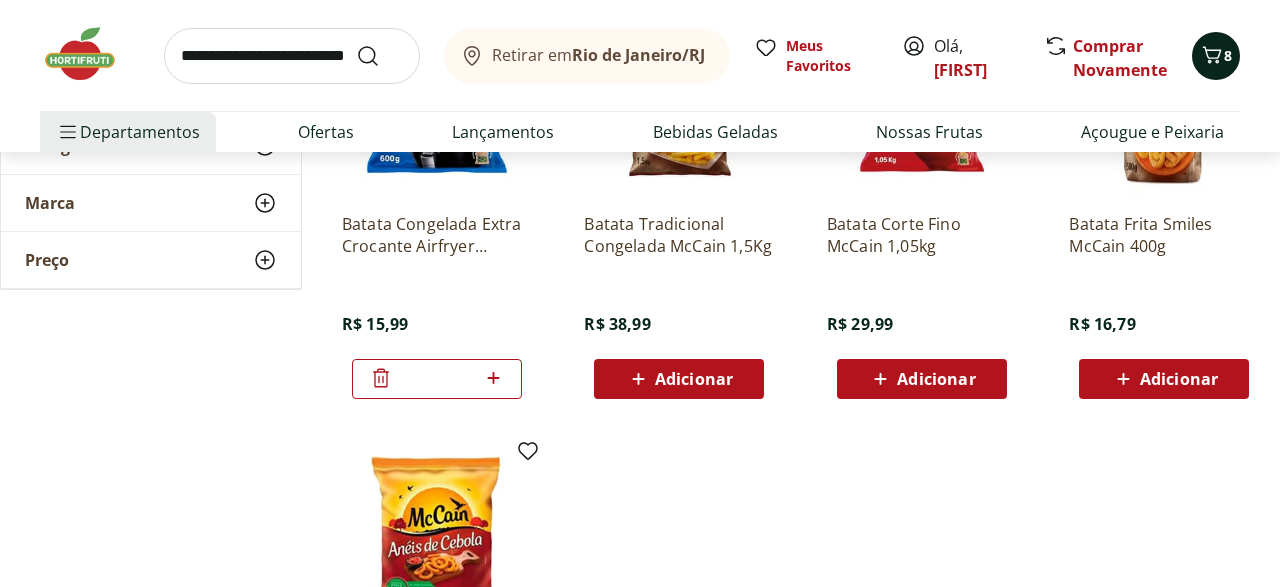 click 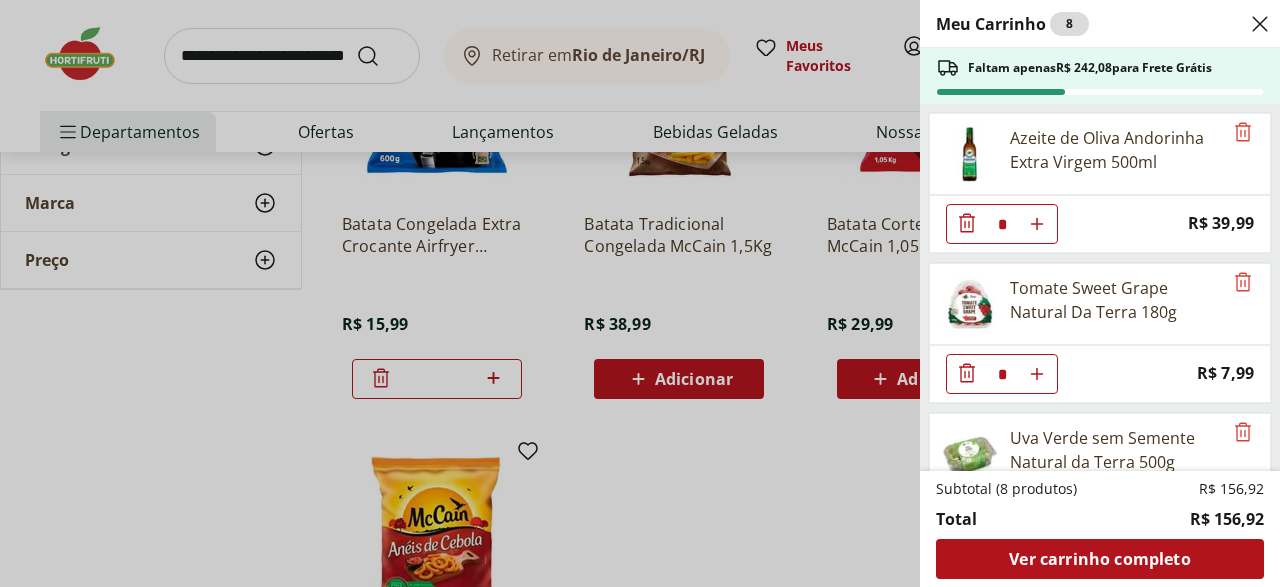 click 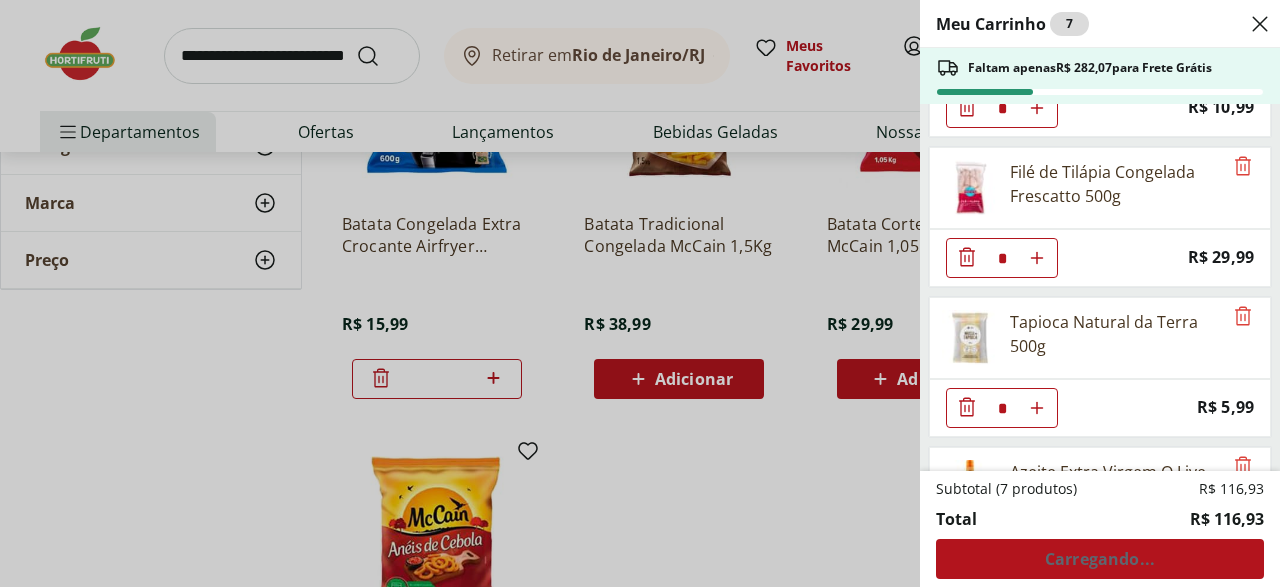 scroll, scrollTop: 330, scrollLeft: 0, axis: vertical 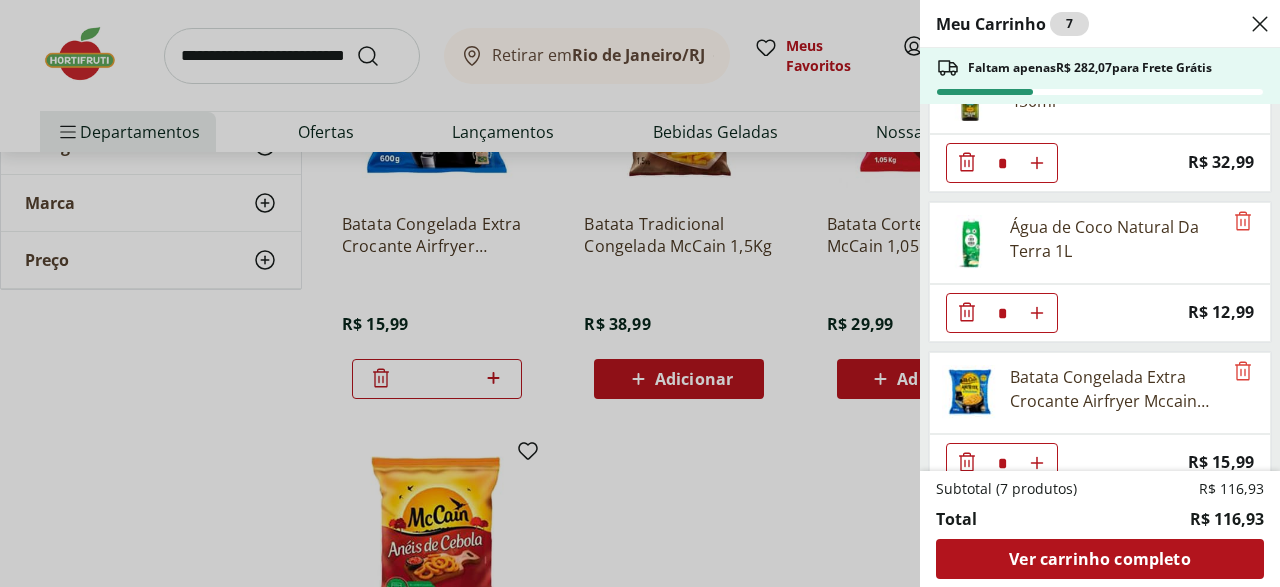 click 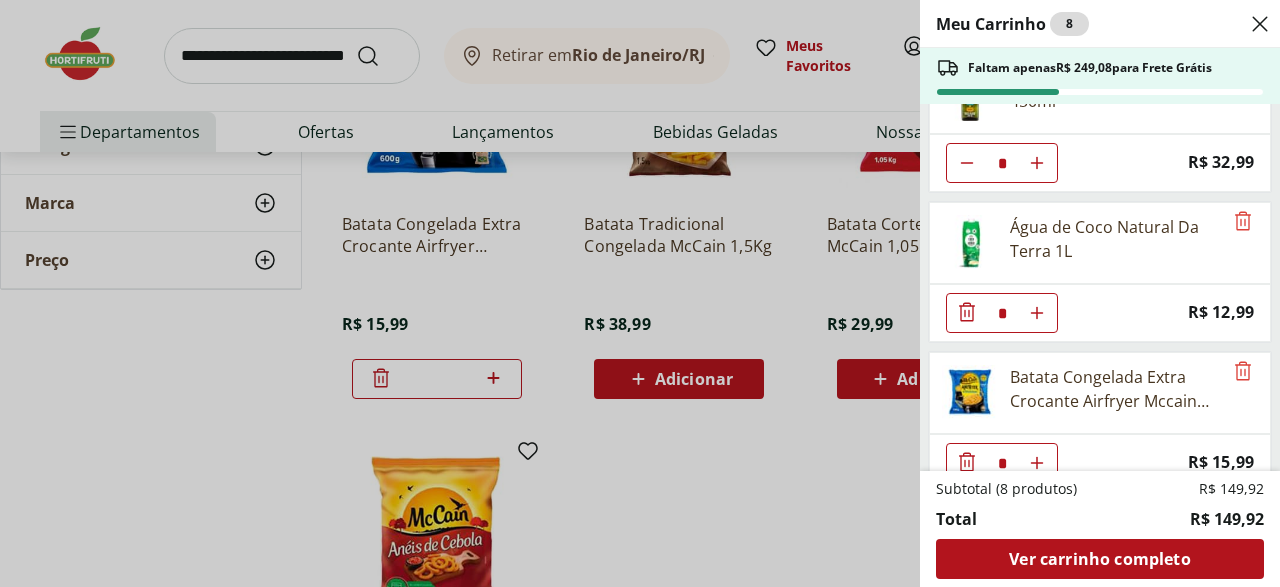 click 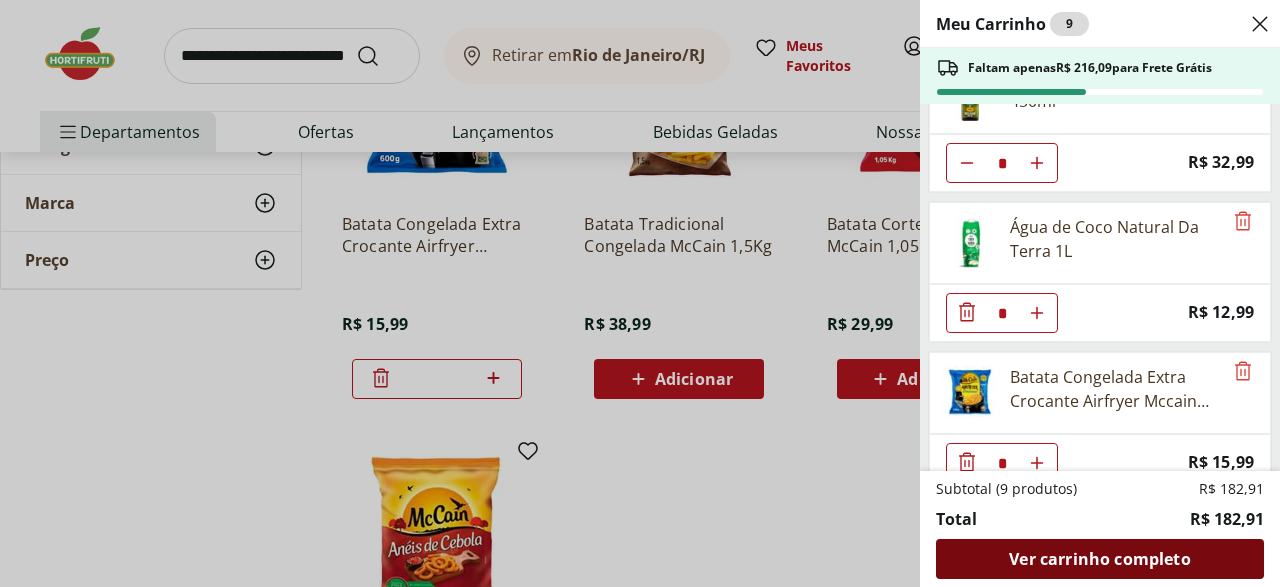click on "Ver carrinho completo" at bounding box center (1099, 559) 